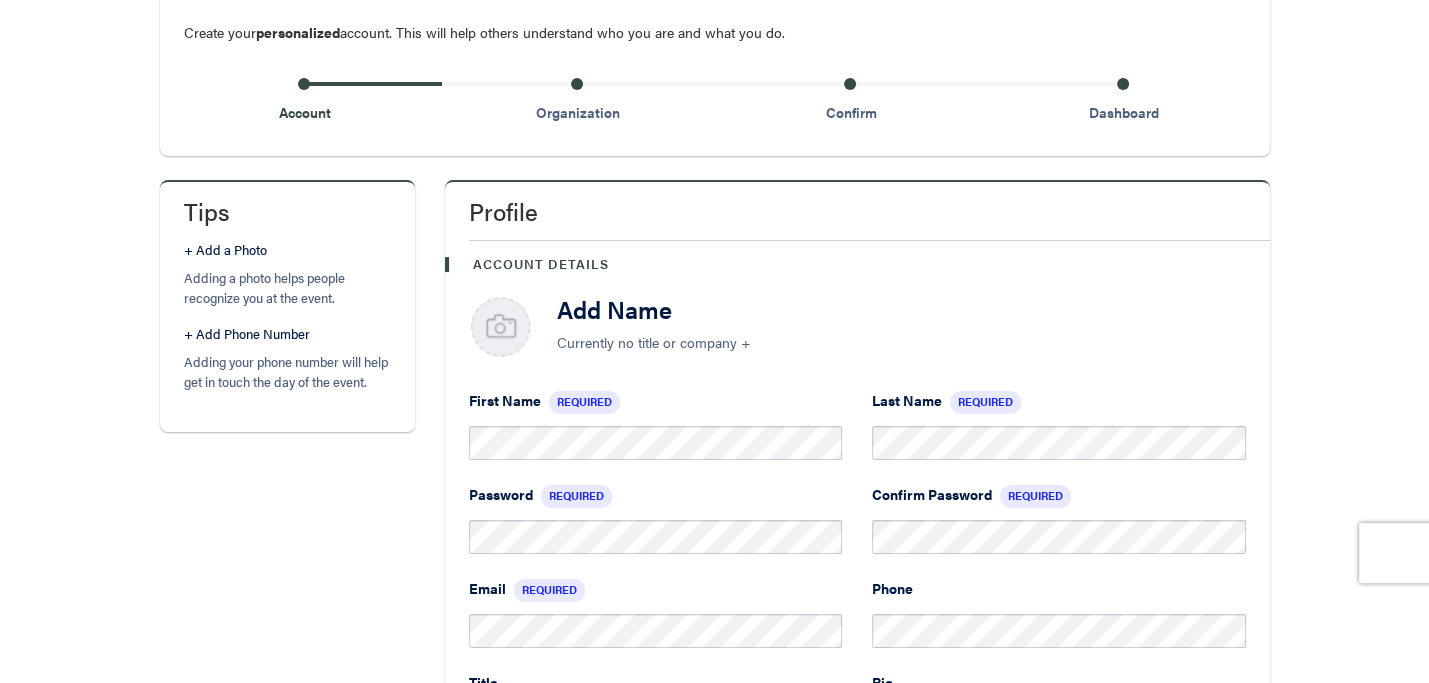 scroll, scrollTop: 300, scrollLeft: 0, axis: vertical 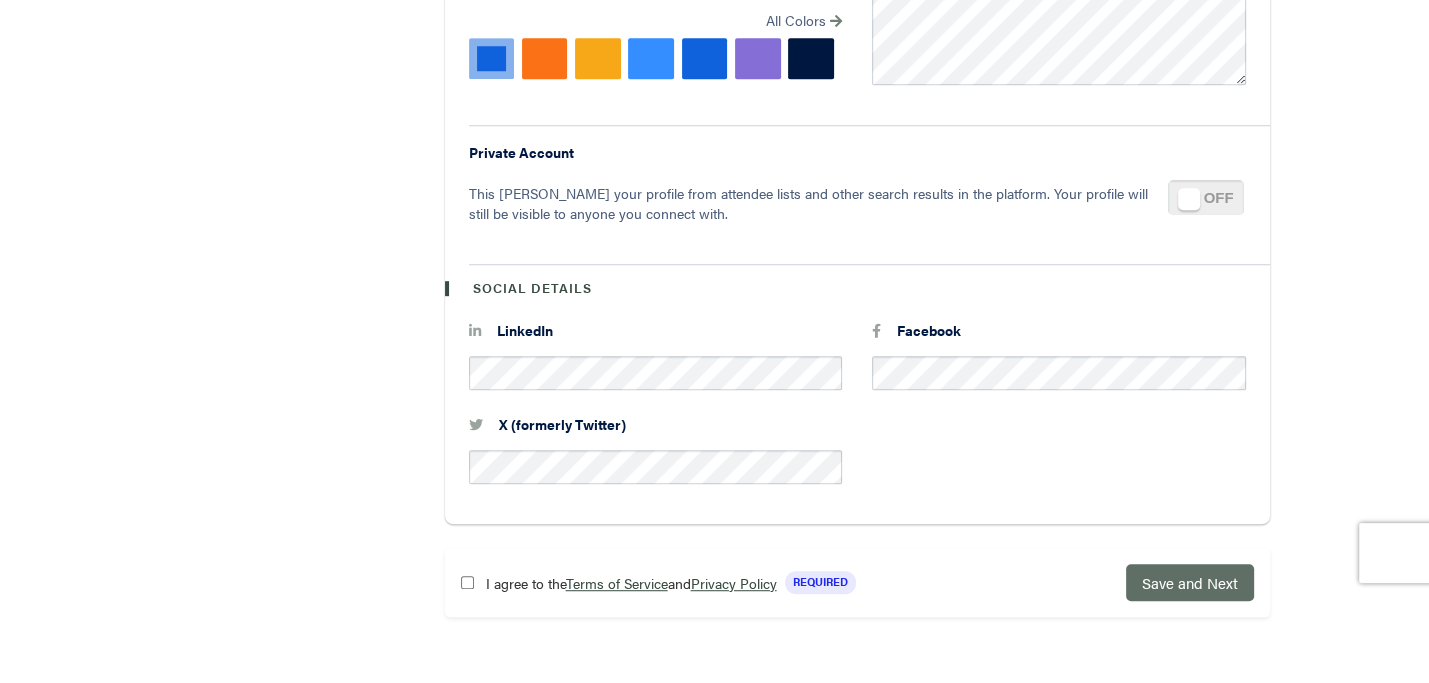 click on "Save and Next" at bounding box center (1190, 582) 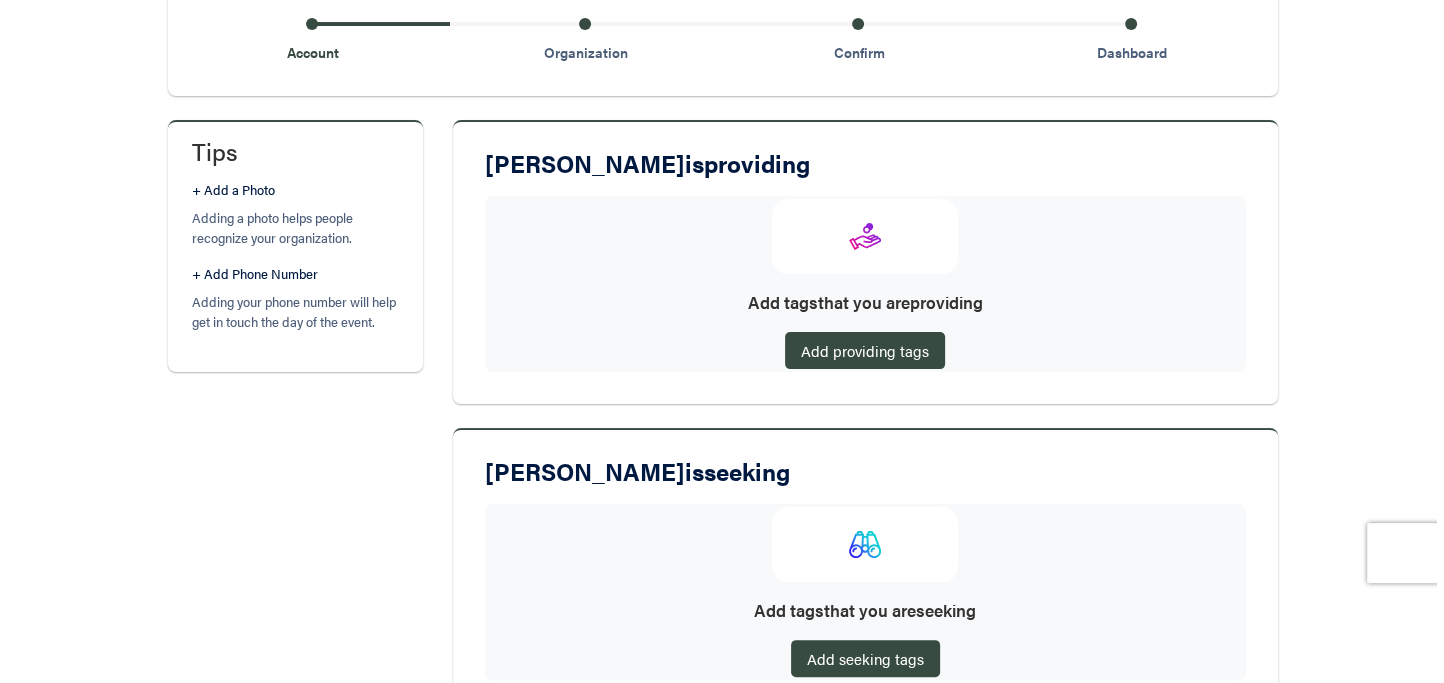 scroll, scrollTop: 488, scrollLeft: 0, axis: vertical 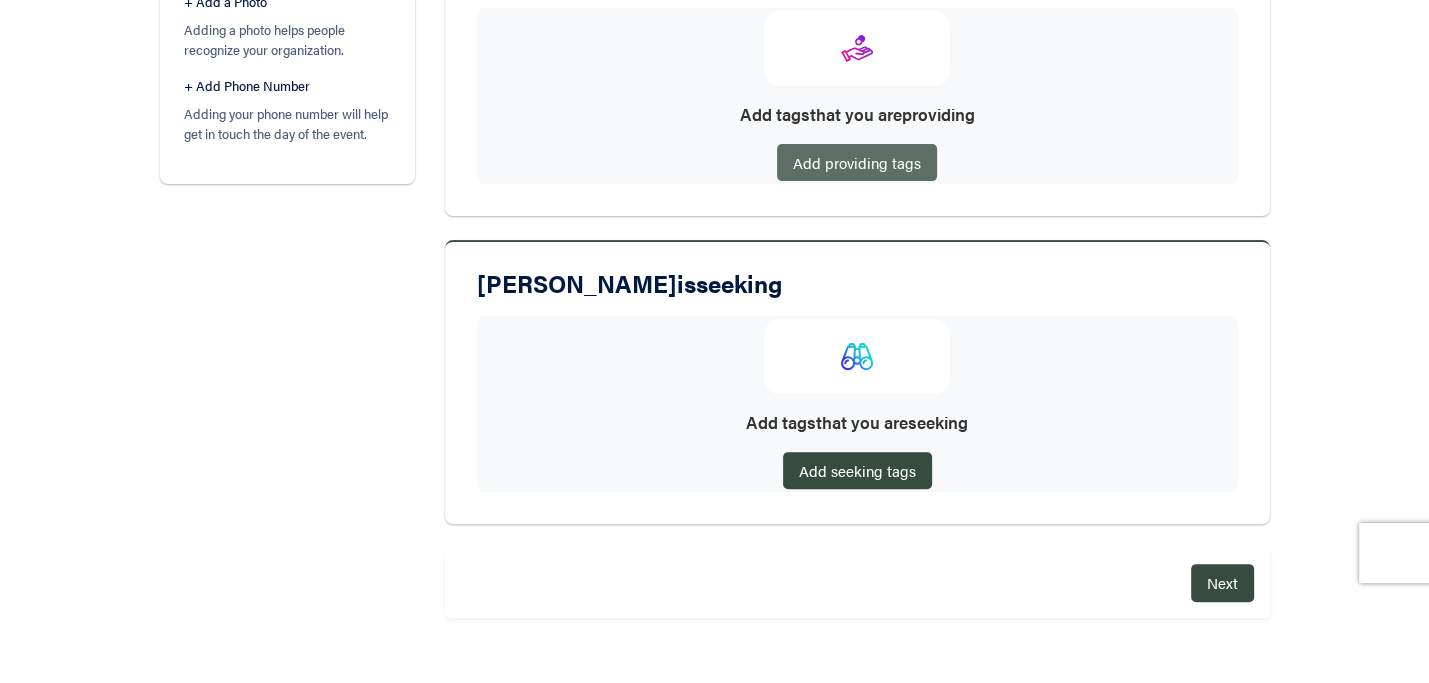 click on "Add    providing   tags" at bounding box center [857, 162] 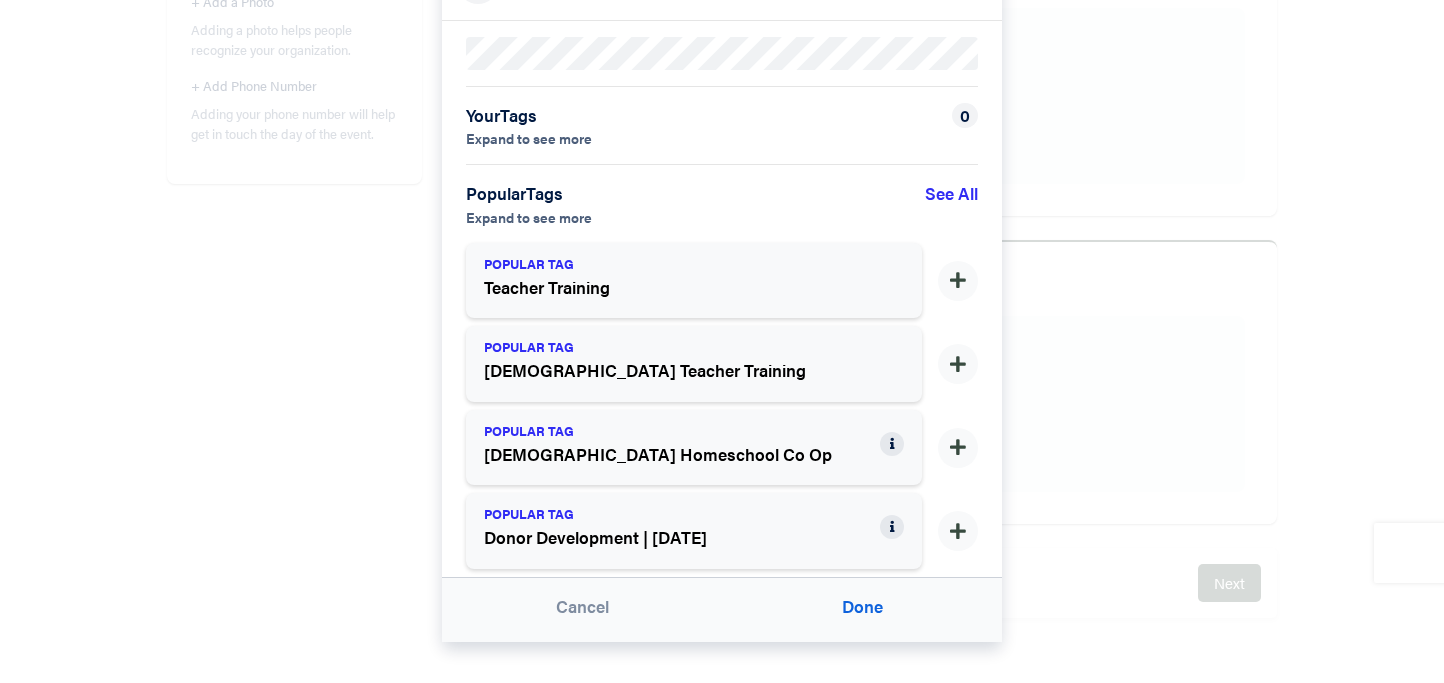 scroll, scrollTop: 102, scrollLeft: 0, axis: vertical 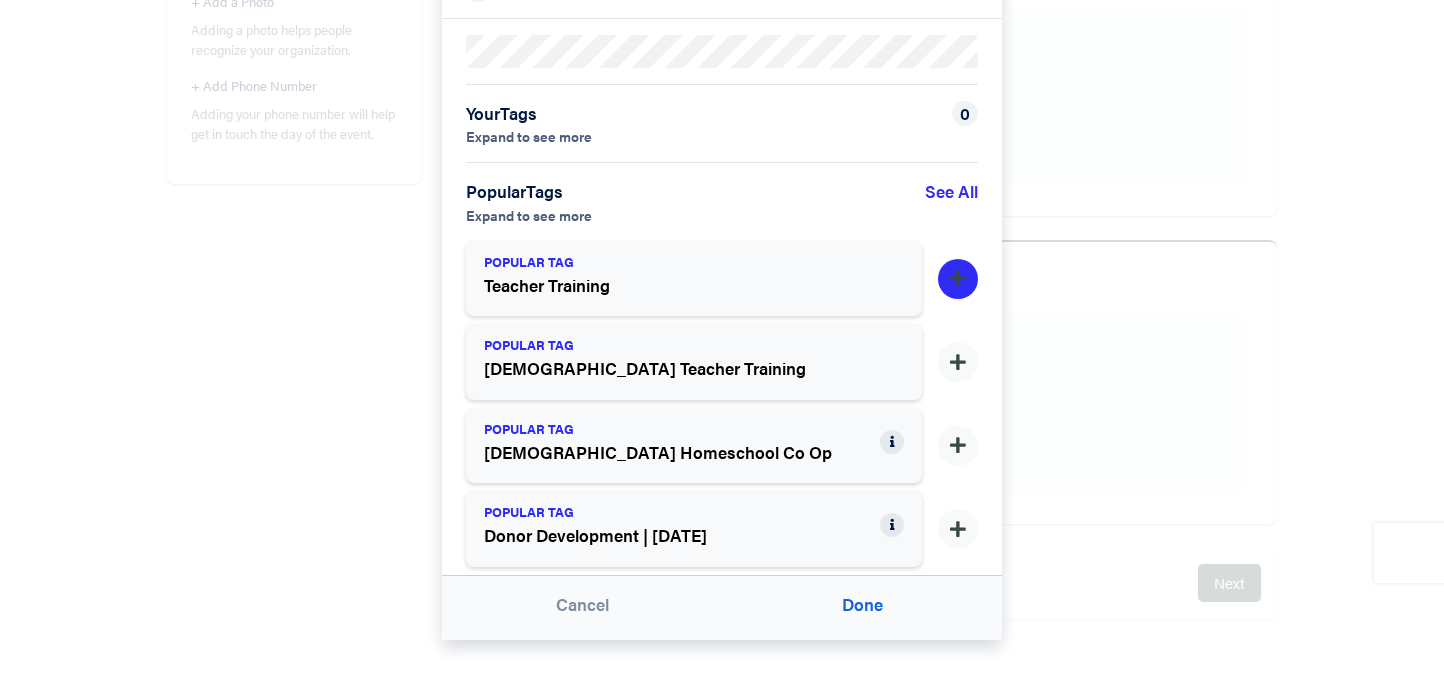 click at bounding box center (958, 279) 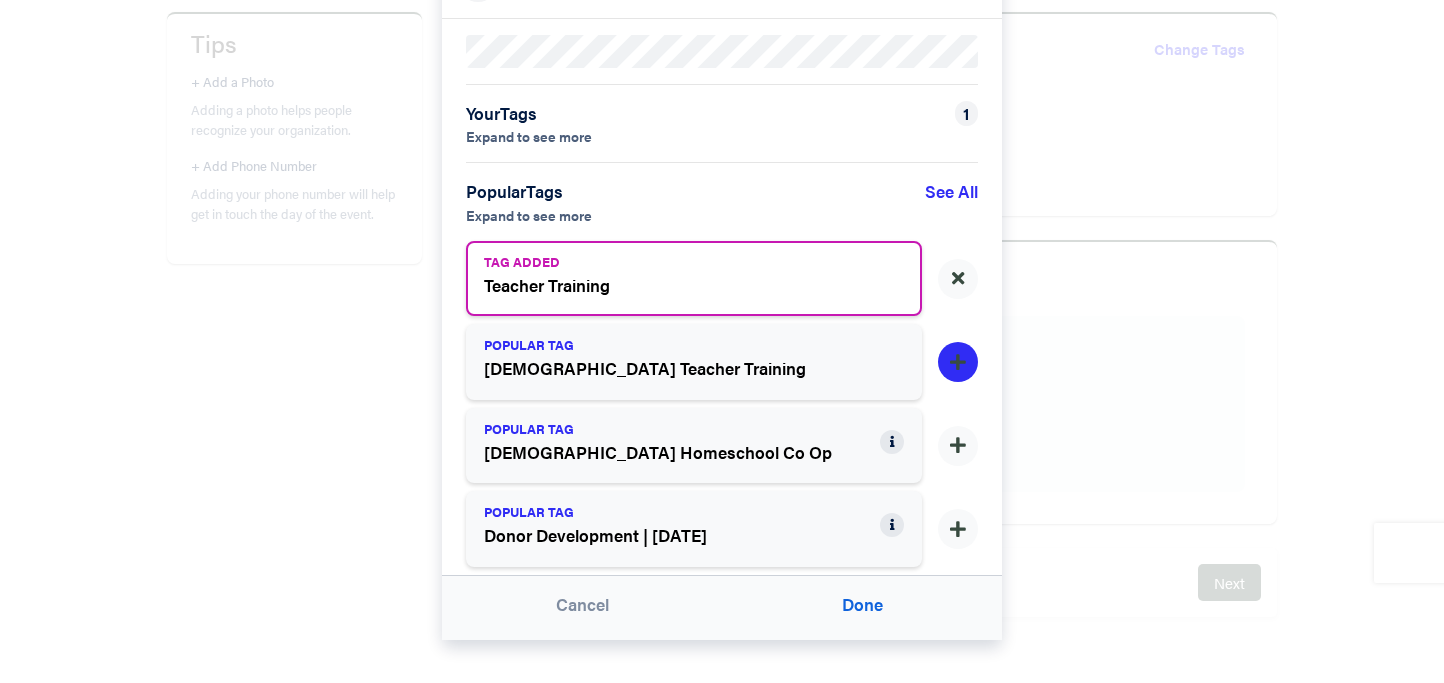 click at bounding box center (958, 363) 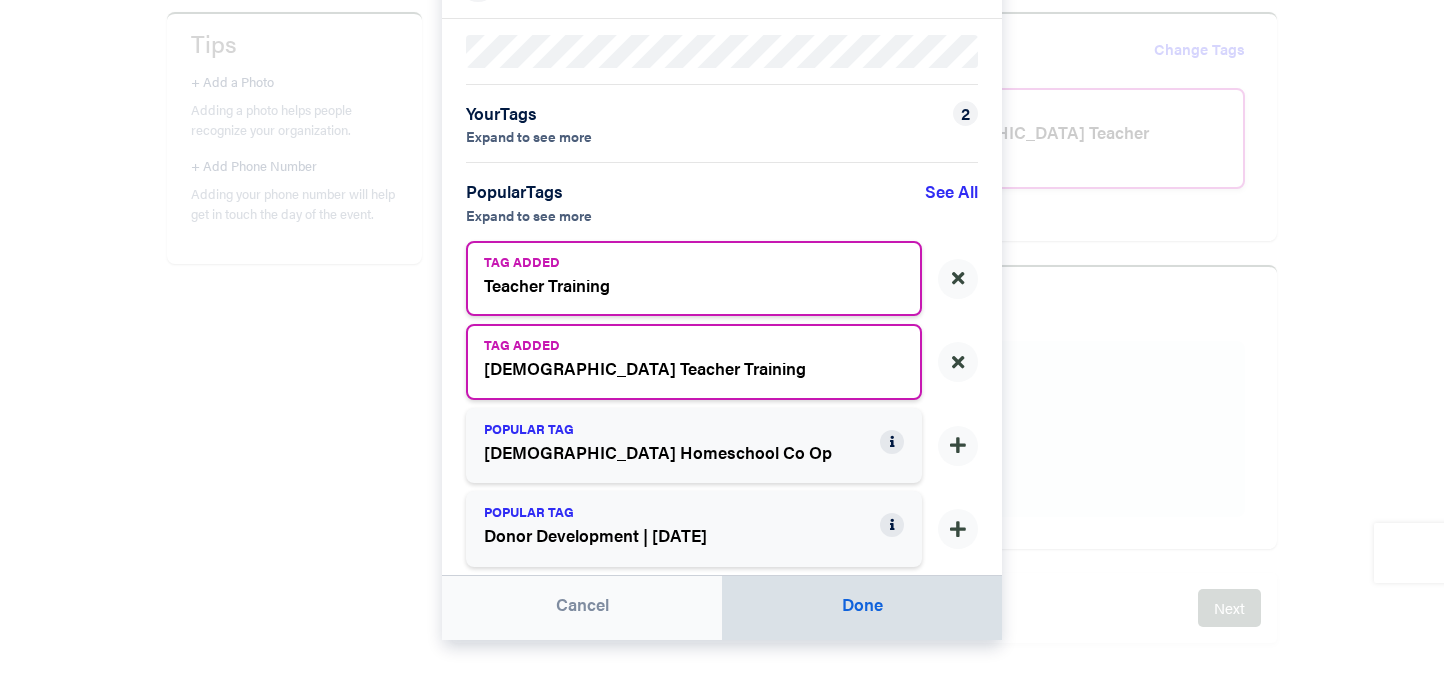 click on "Done" at bounding box center (862, 608) 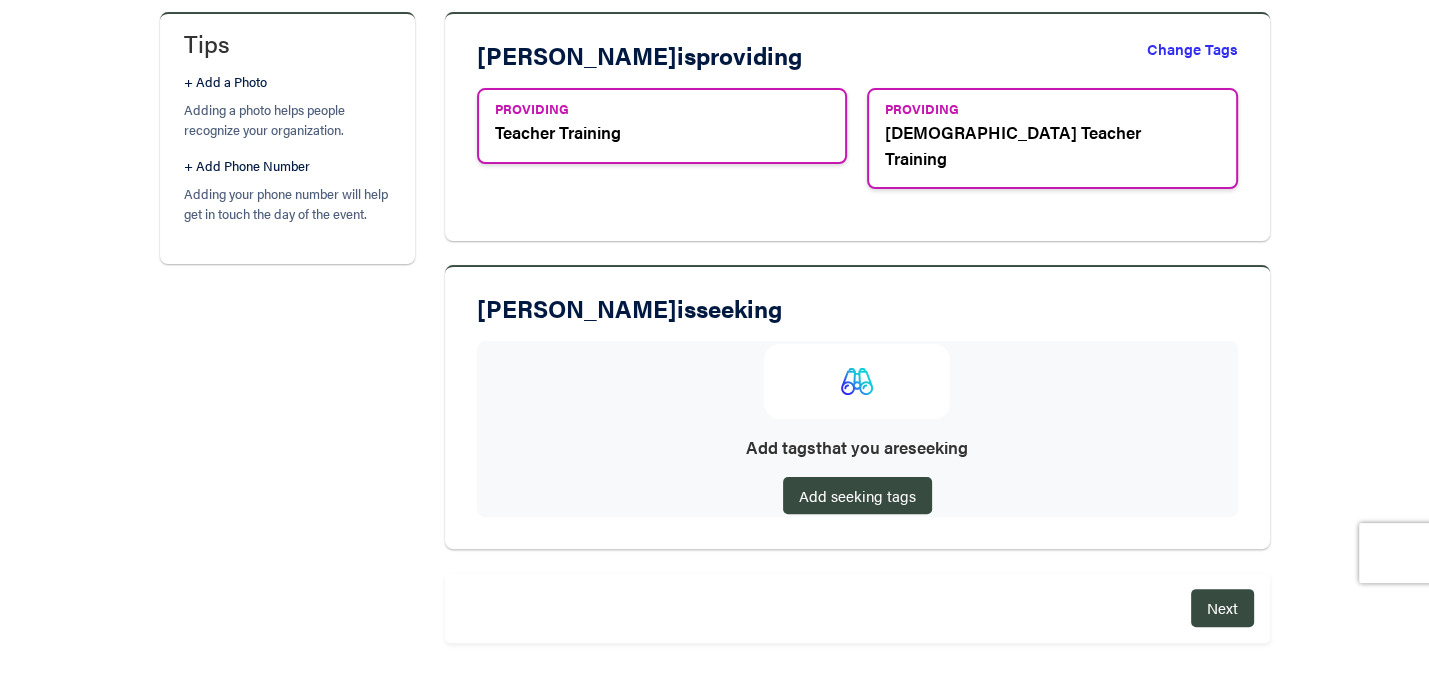 click on "Change    Tags" at bounding box center [1192, 63] 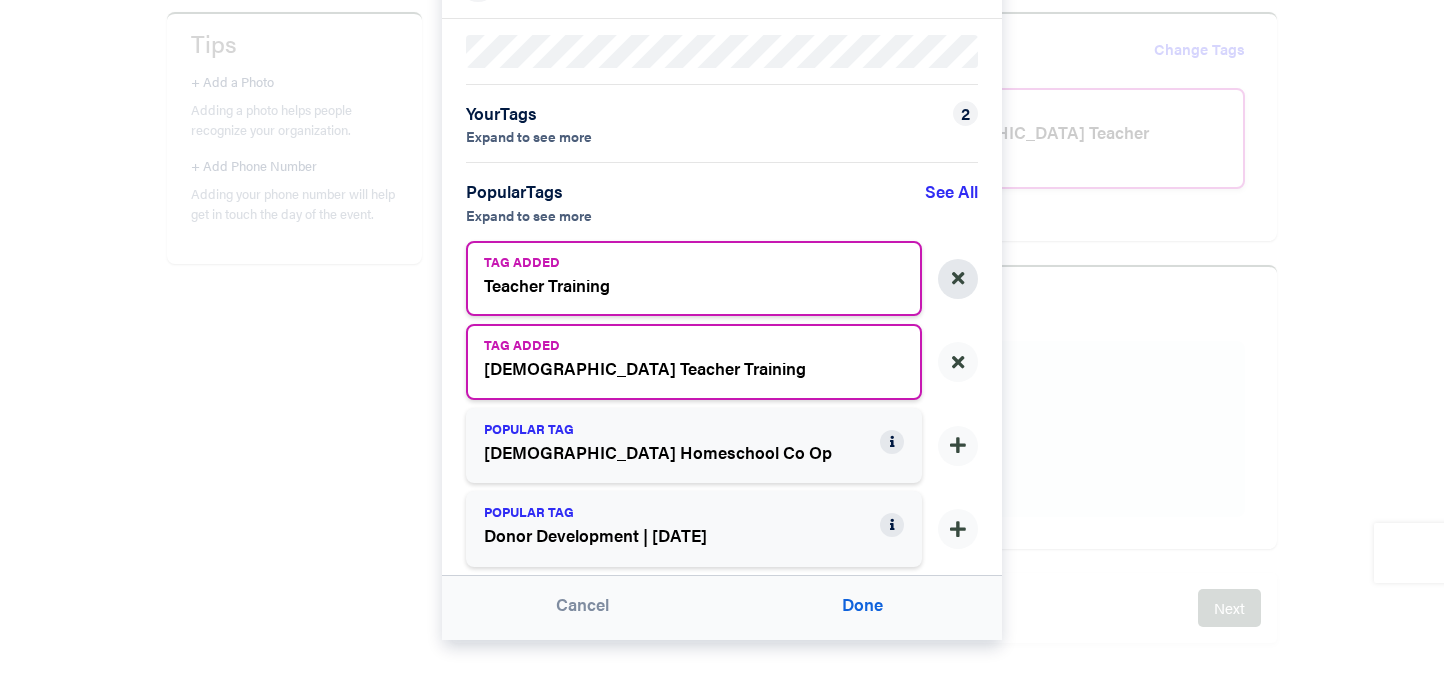 click at bounding box center (958, 279) 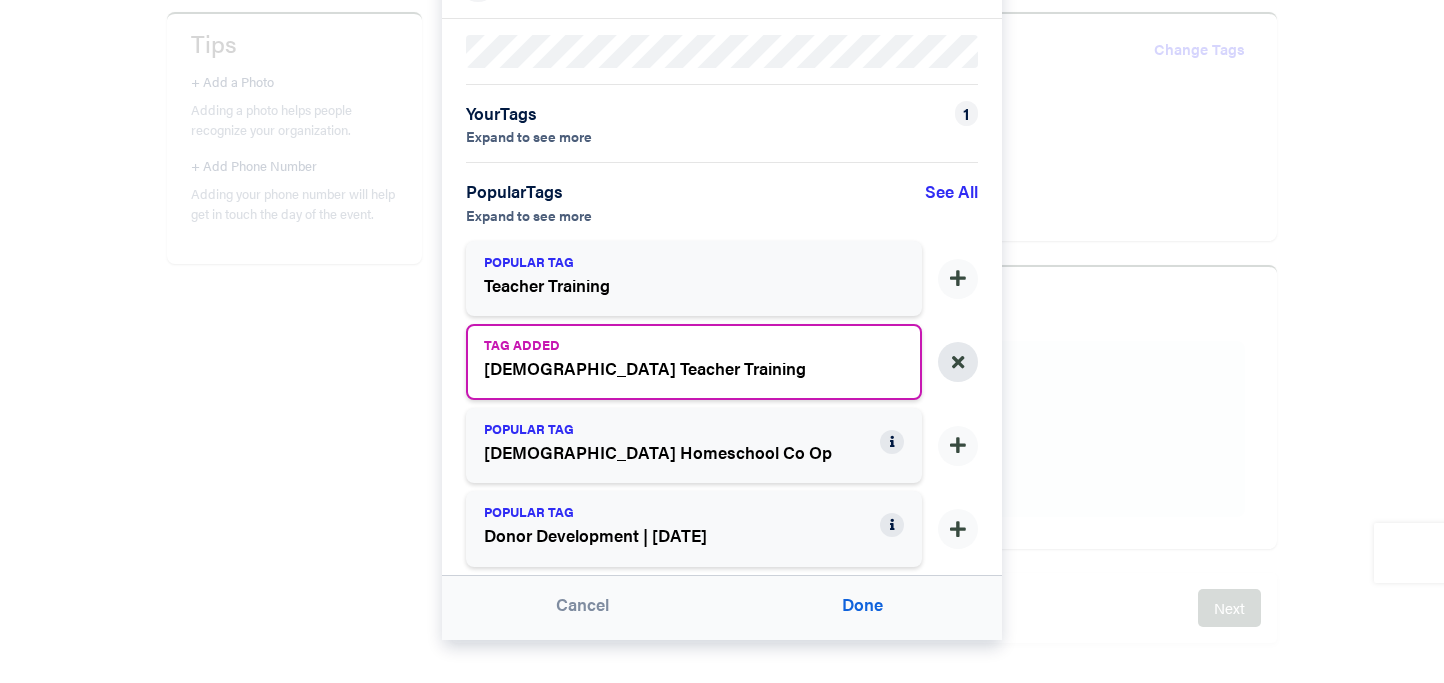 click at bounding box center (958, 363) 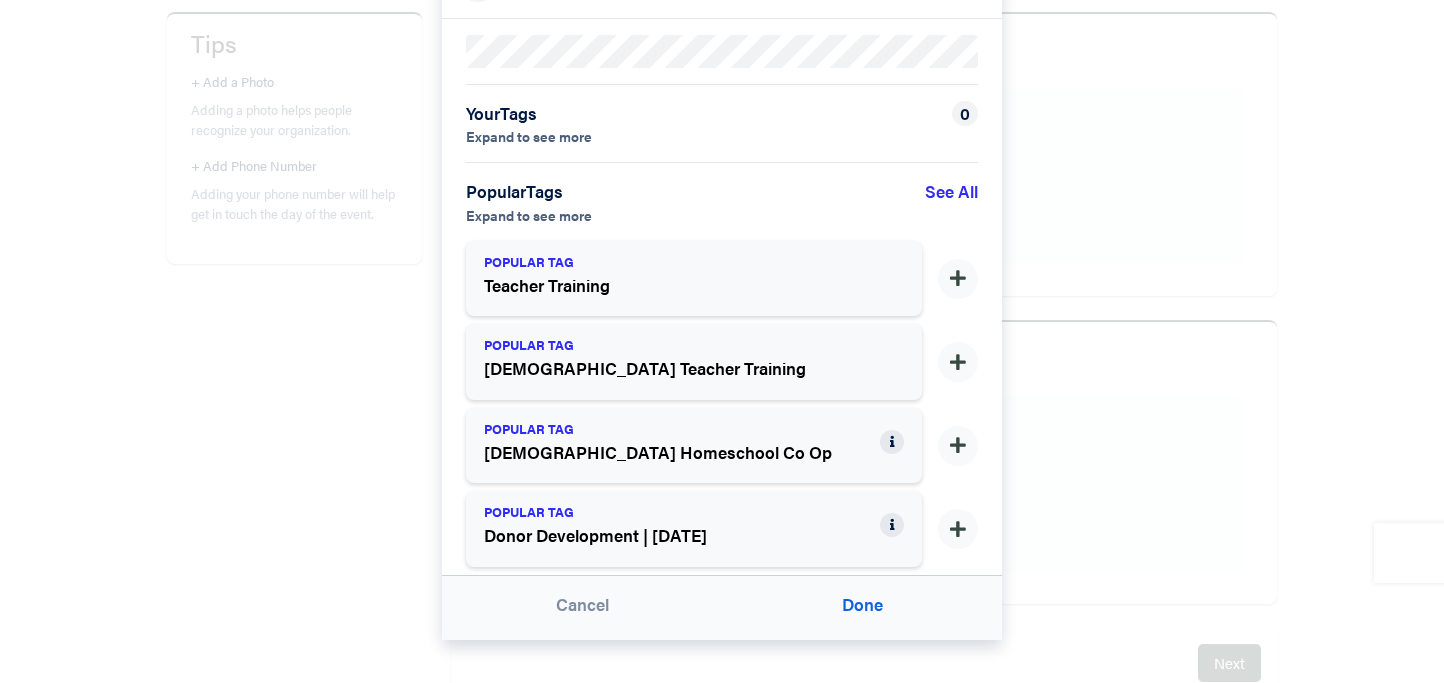 click on "× Add Tags Your  Tags Expand to see more 0 Popular  Tags Expand to see more See All POPULAR TAG Teacher Training POPULAR TAG [DEMOGRAPHIC_DATA] Teacher Training POPULAR TAG [DEMOGRAPHIC_DATA] Homeschool Co Op POPULAR TAG Donor Development | [DATE] Cancel Done" at bounding box center [722, 341] 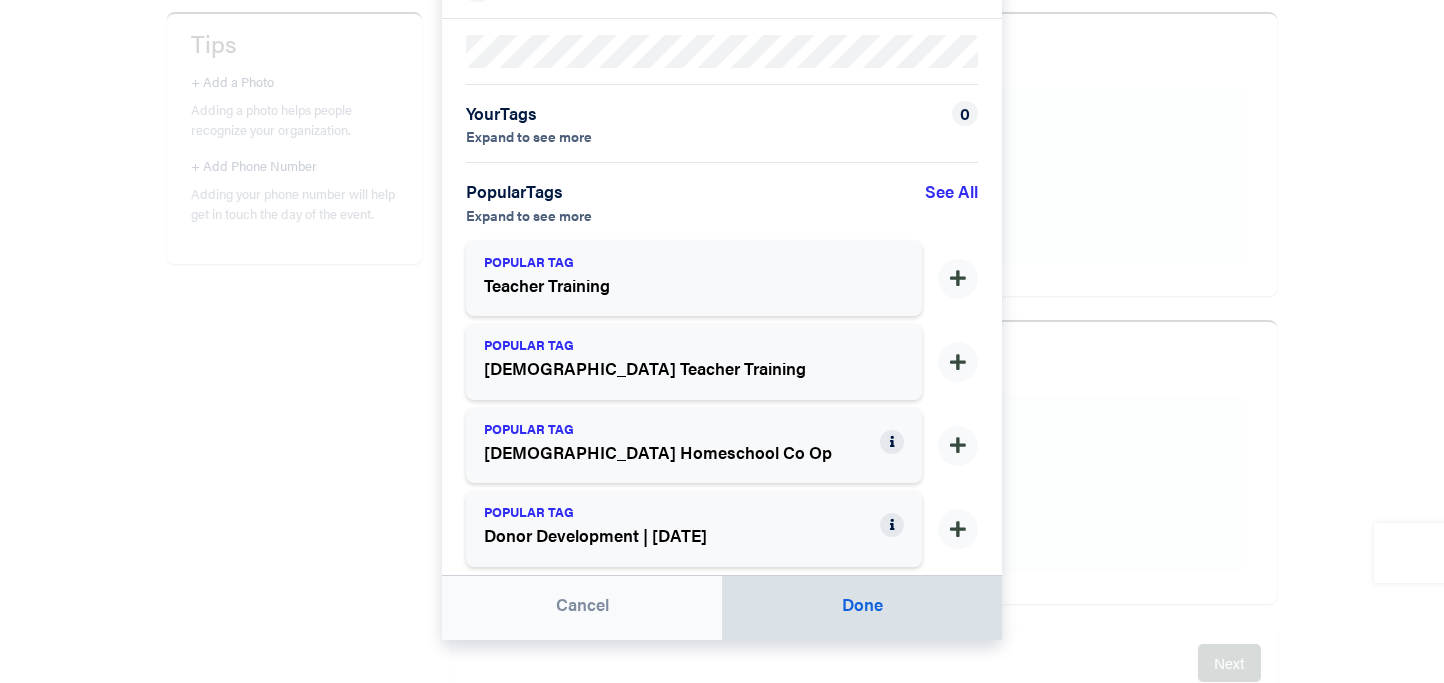 click on "Done" at bounding box center (862, 608) 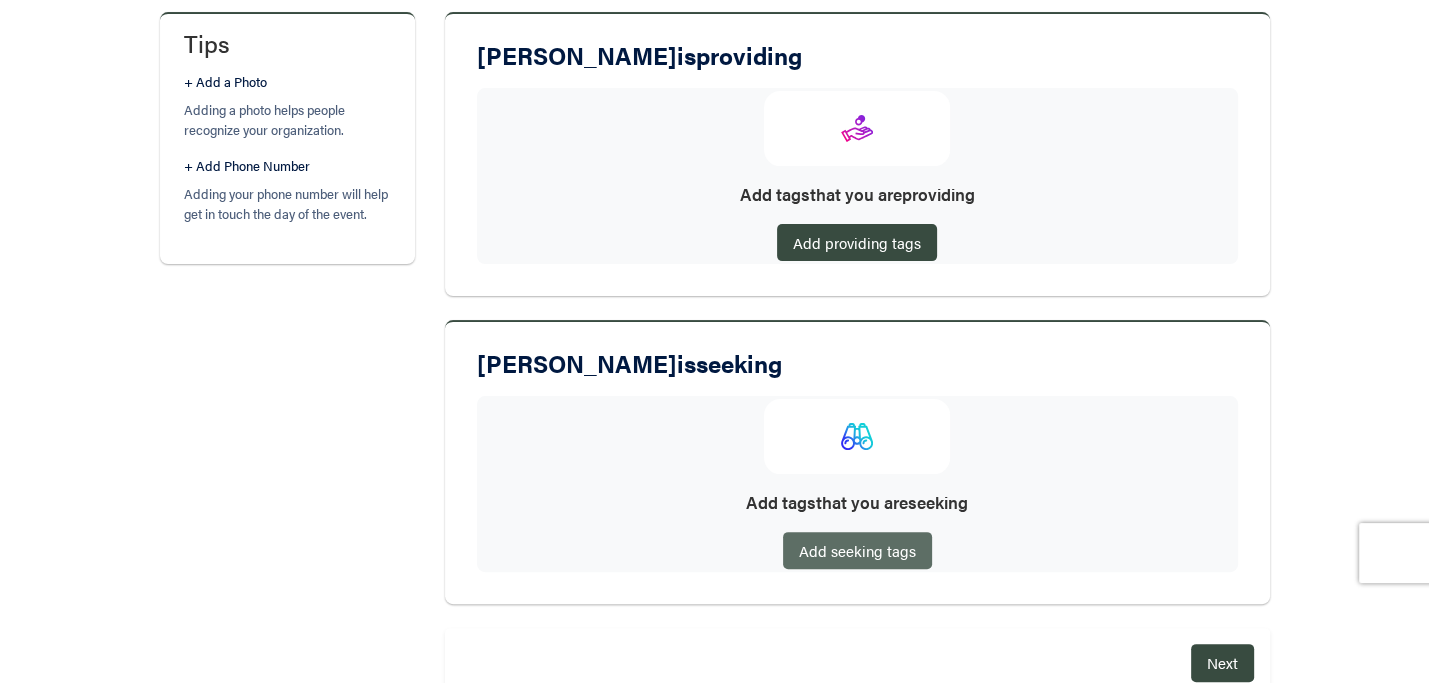 click on "Add    seeking   tags" at bounding box center [857, 550] 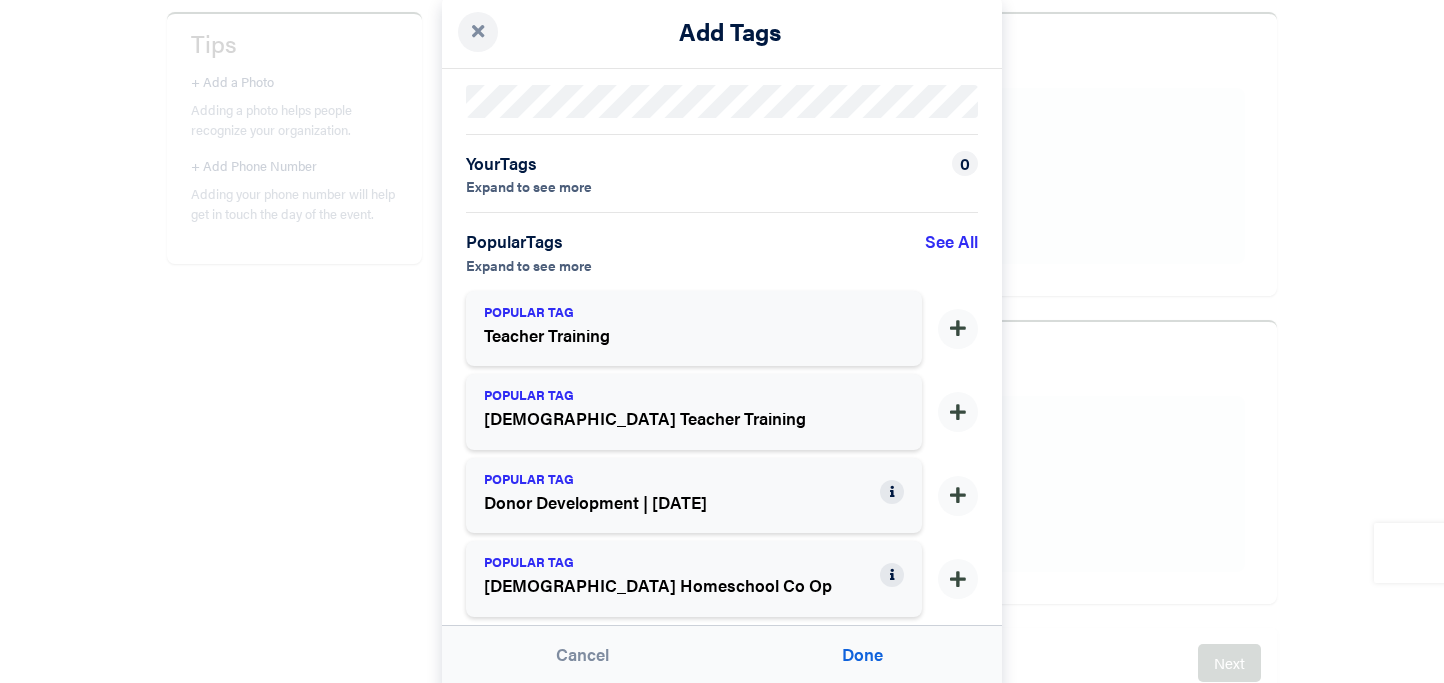 scroll, scrollTop: 100, scrollLeft: 0, axis: vertical 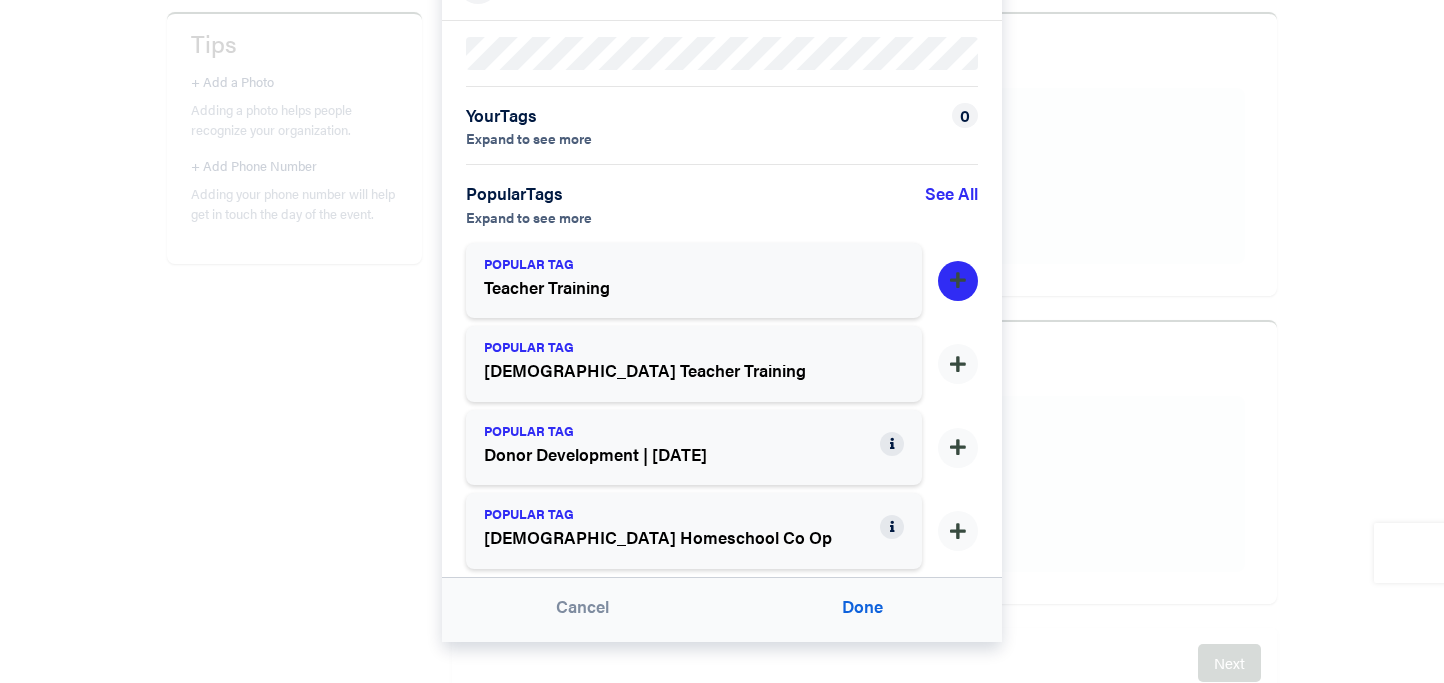 click at bounding box center [958, 281] 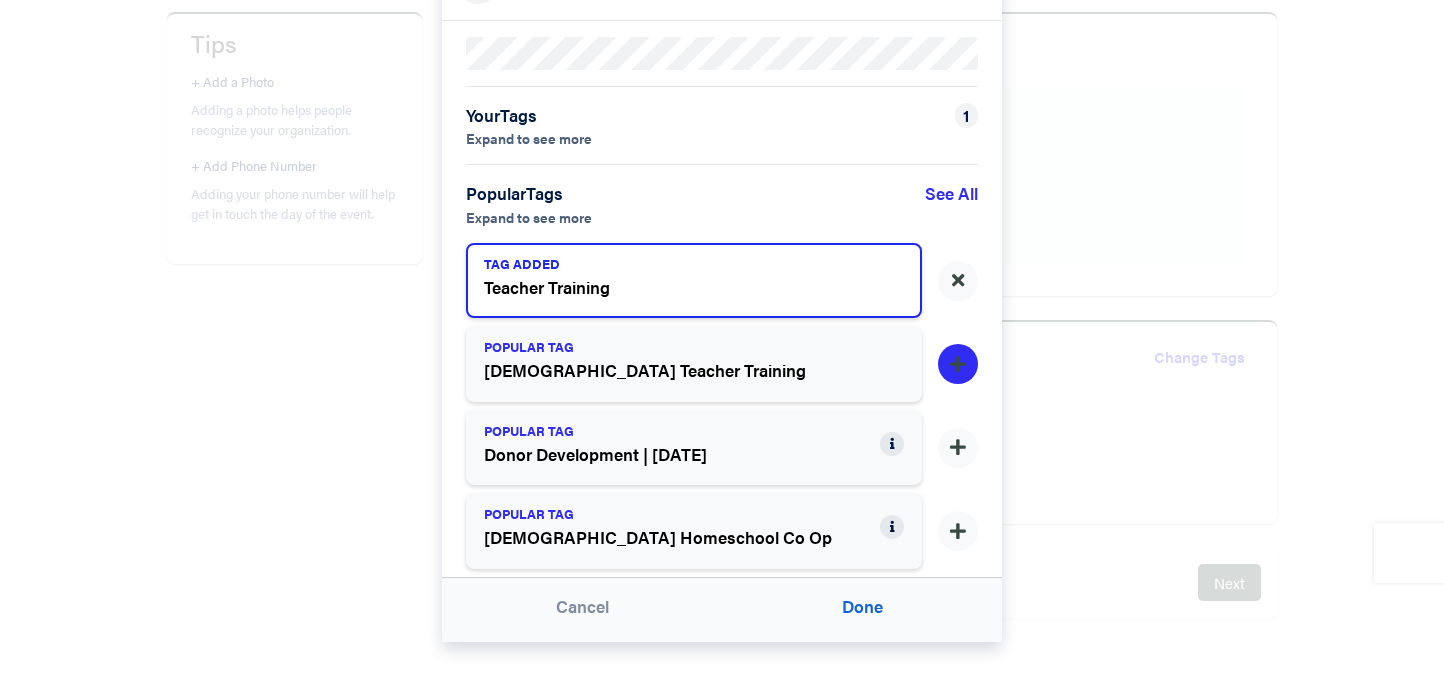 click at bounding box center [958, 364] 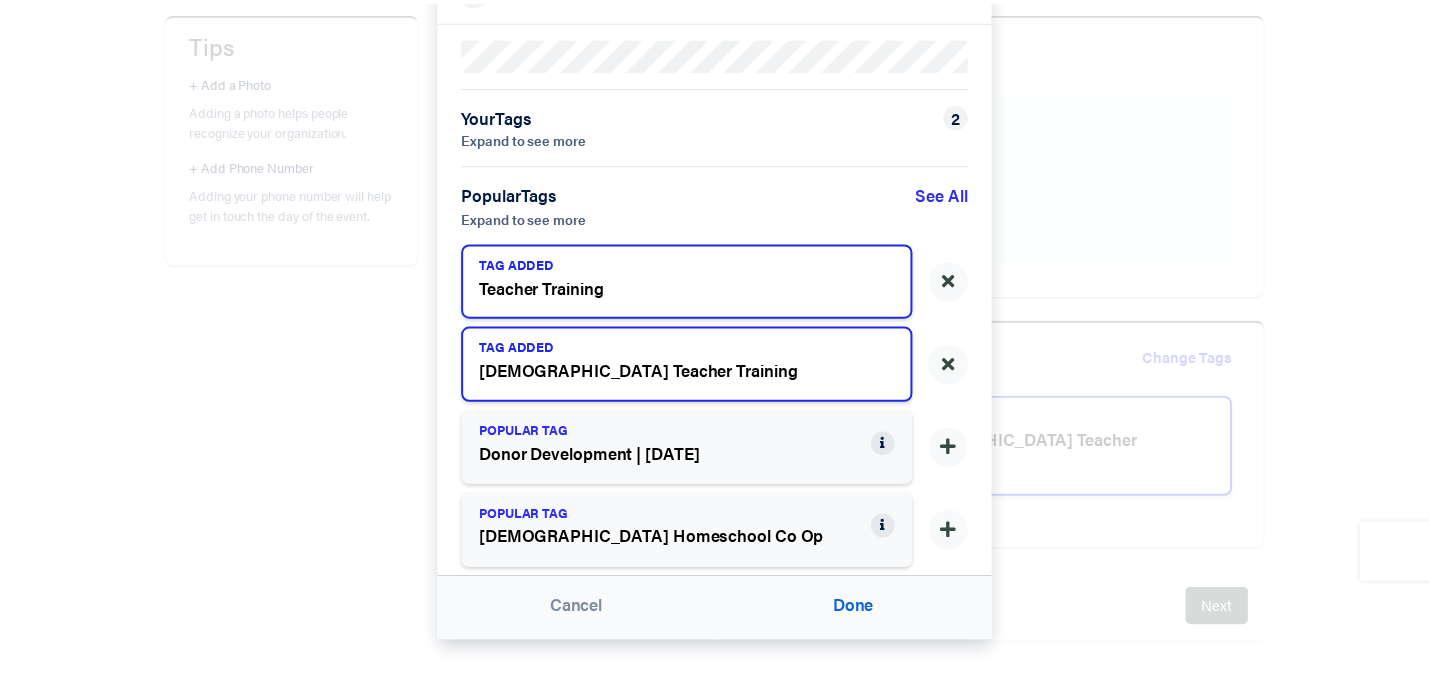 scroll, scrollTop: 102, scrollLeft: 0, axis: vertical 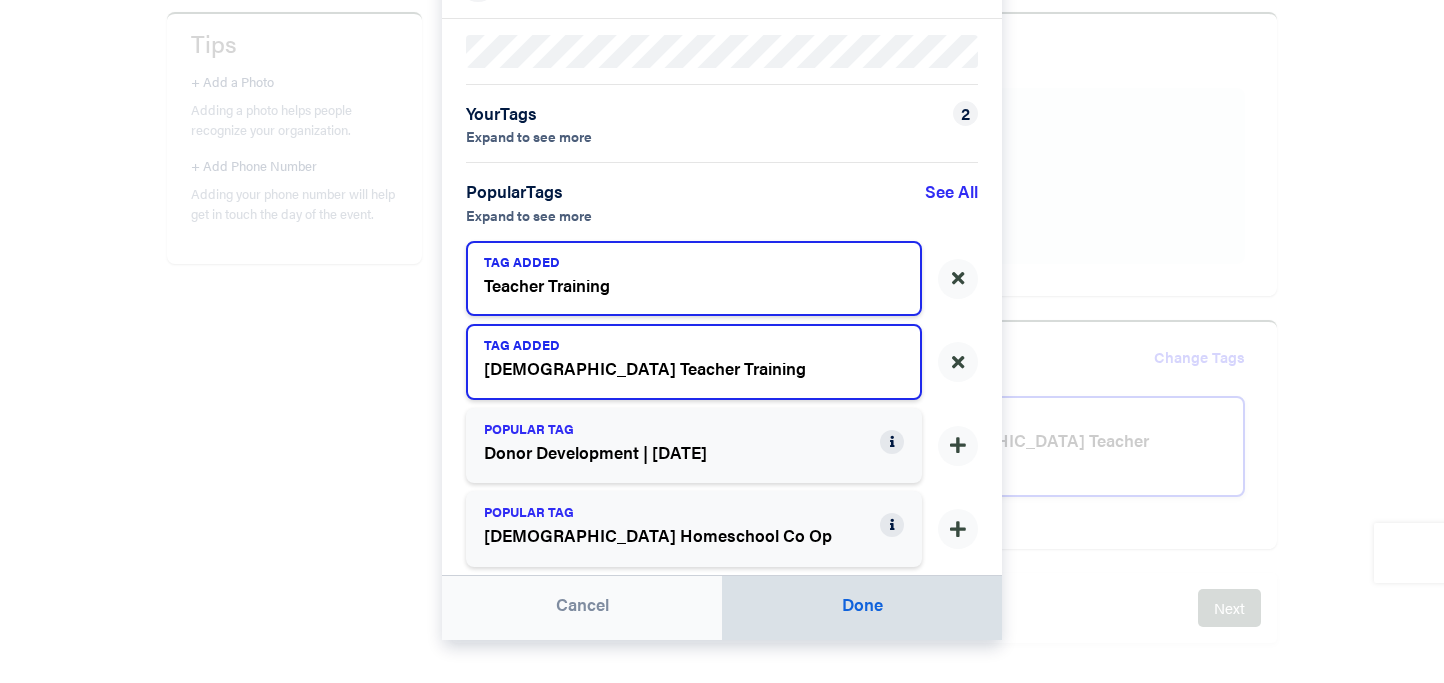 click on "Done" at bounding box center (862, 608) 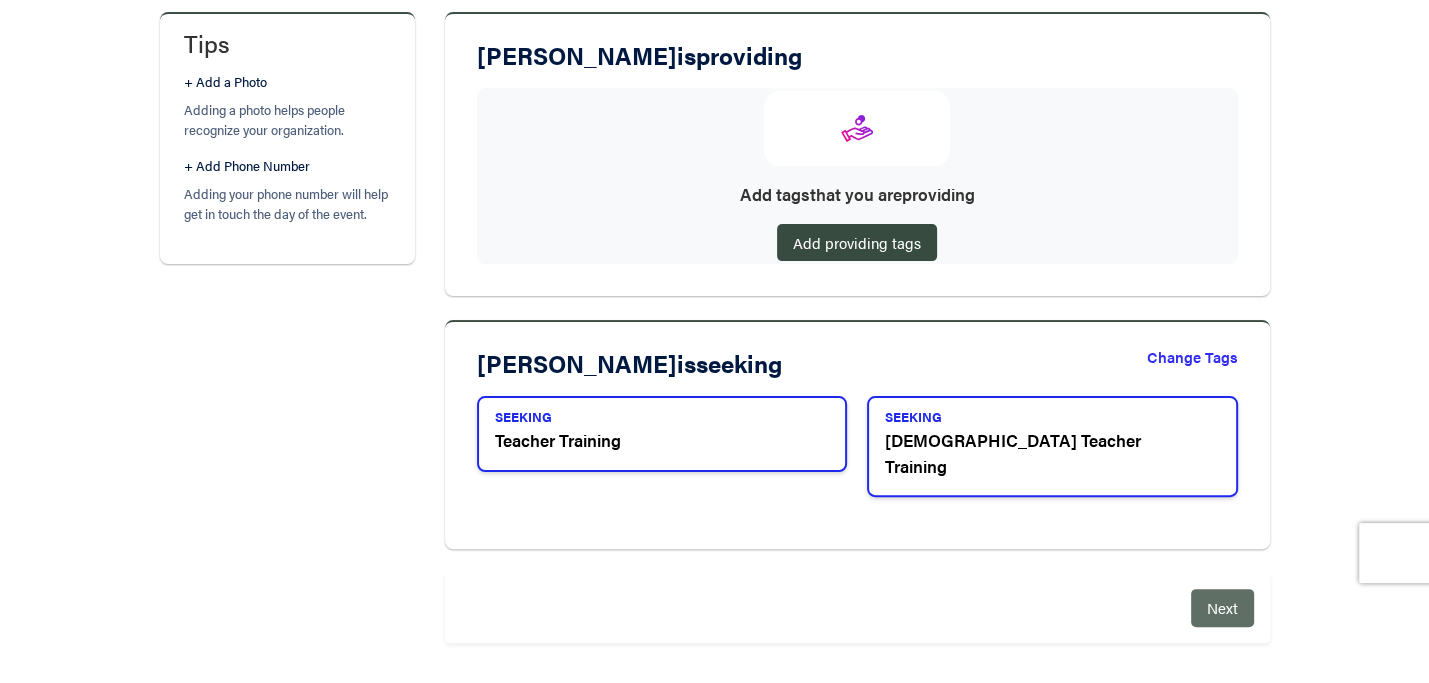 click on "Next" at bounding box center (1222, 607) 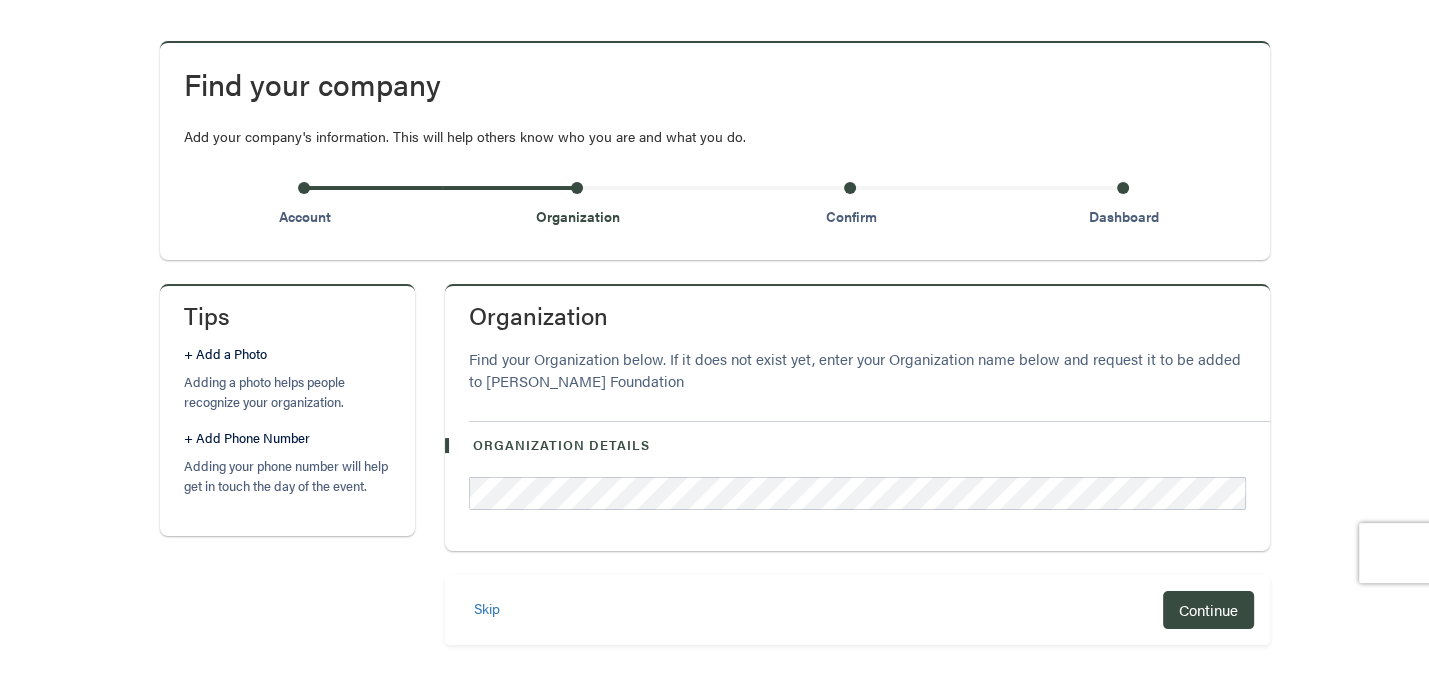 scroll, scrollTop: 164, scrollLeft: 0, axis: vertical 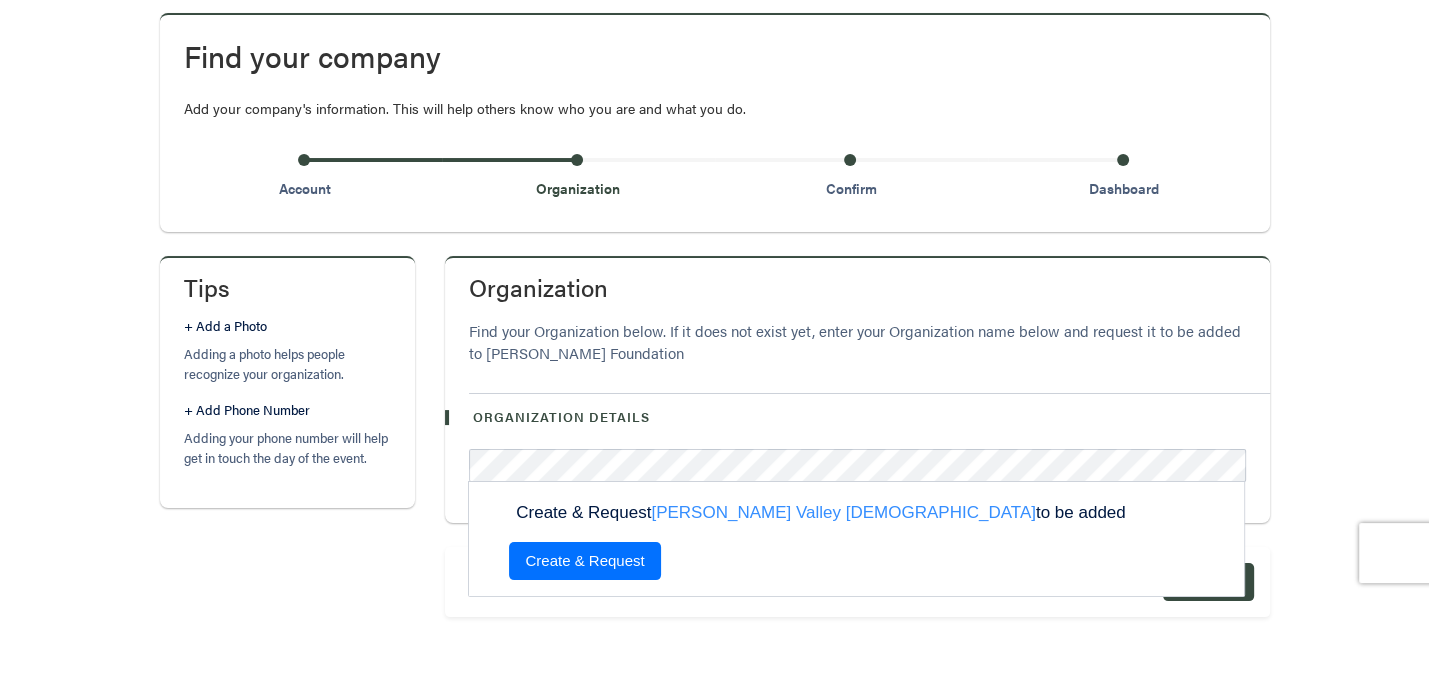 click on "Create & Request" at bounding box center [584, 561] 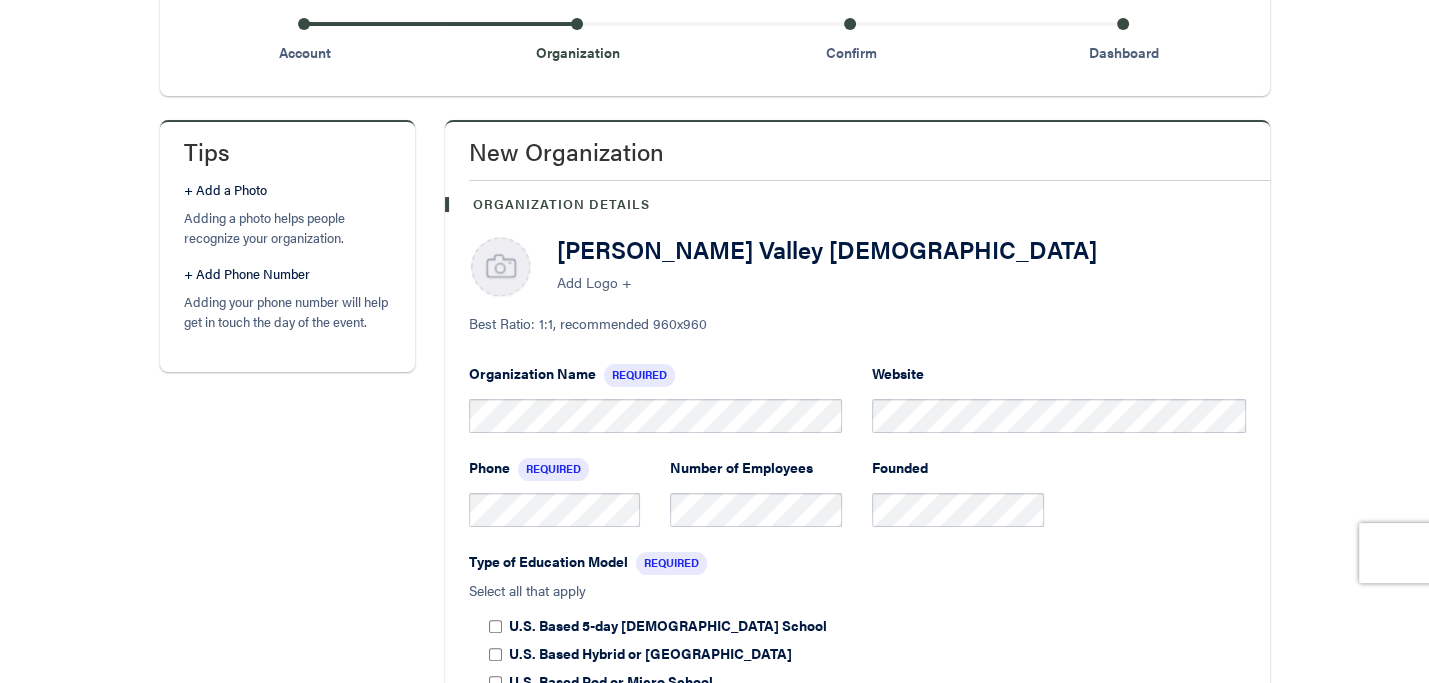 scroll, scrollTop: 400, scrollLeft: 0, axis: vertical 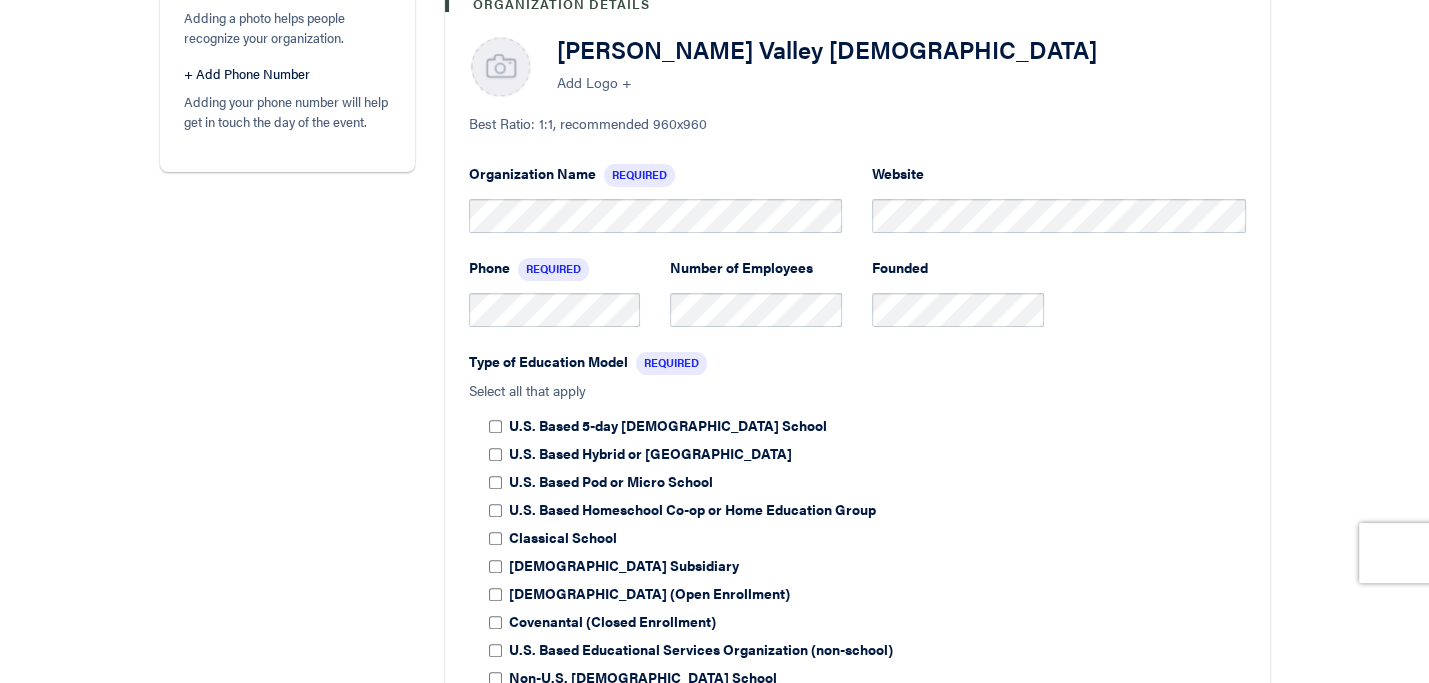 click on "Type of Education Model
Required" at bounding box center (857, 363) 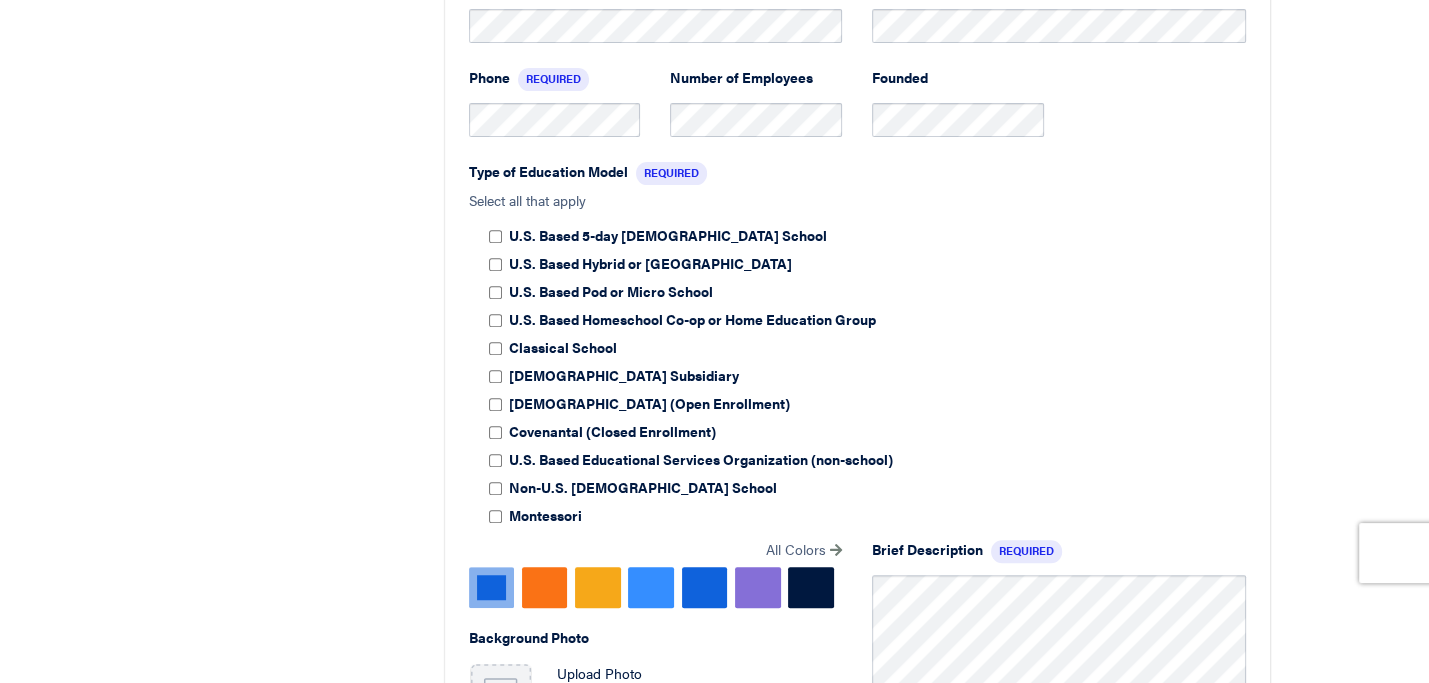 scroll, scrollTop: 700, scrollLeft: 0, axis: vertical 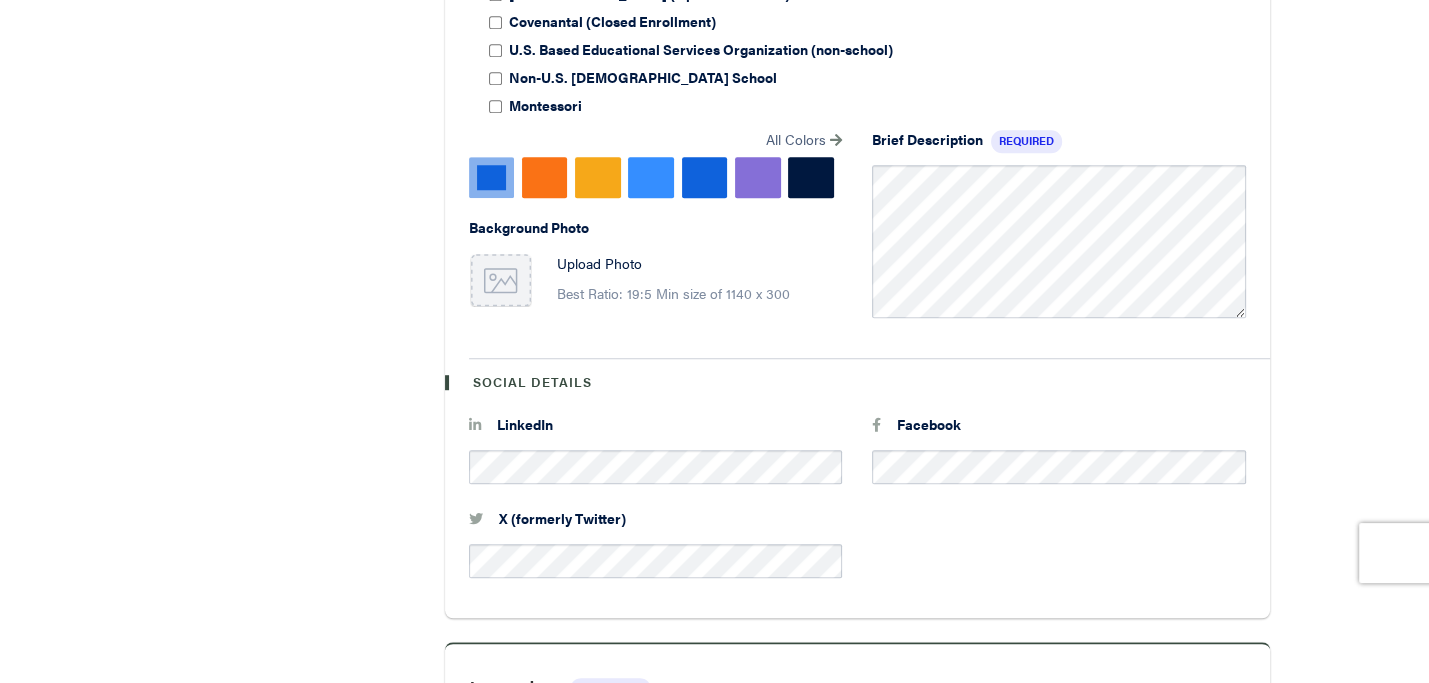 click at bounding box center (501, 285) 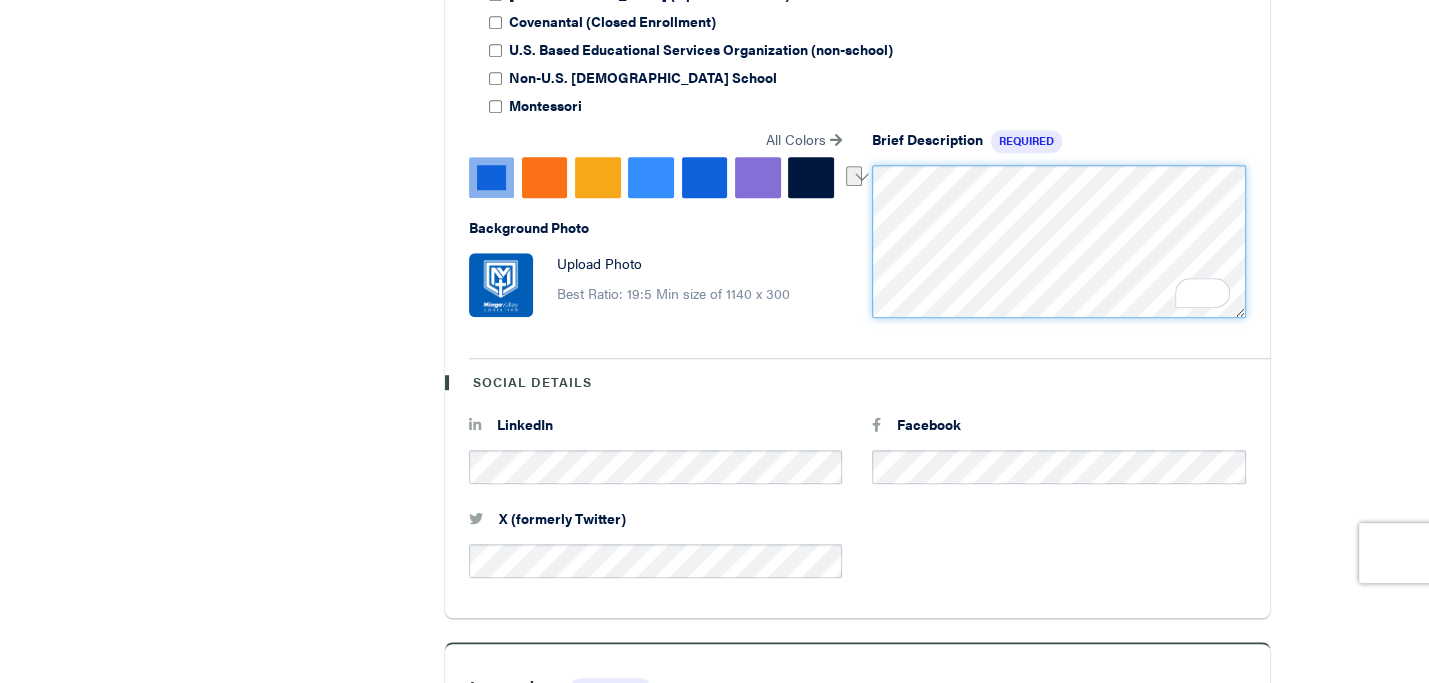 click on "Brief Description
Required" at bounding box center [1059, 236] 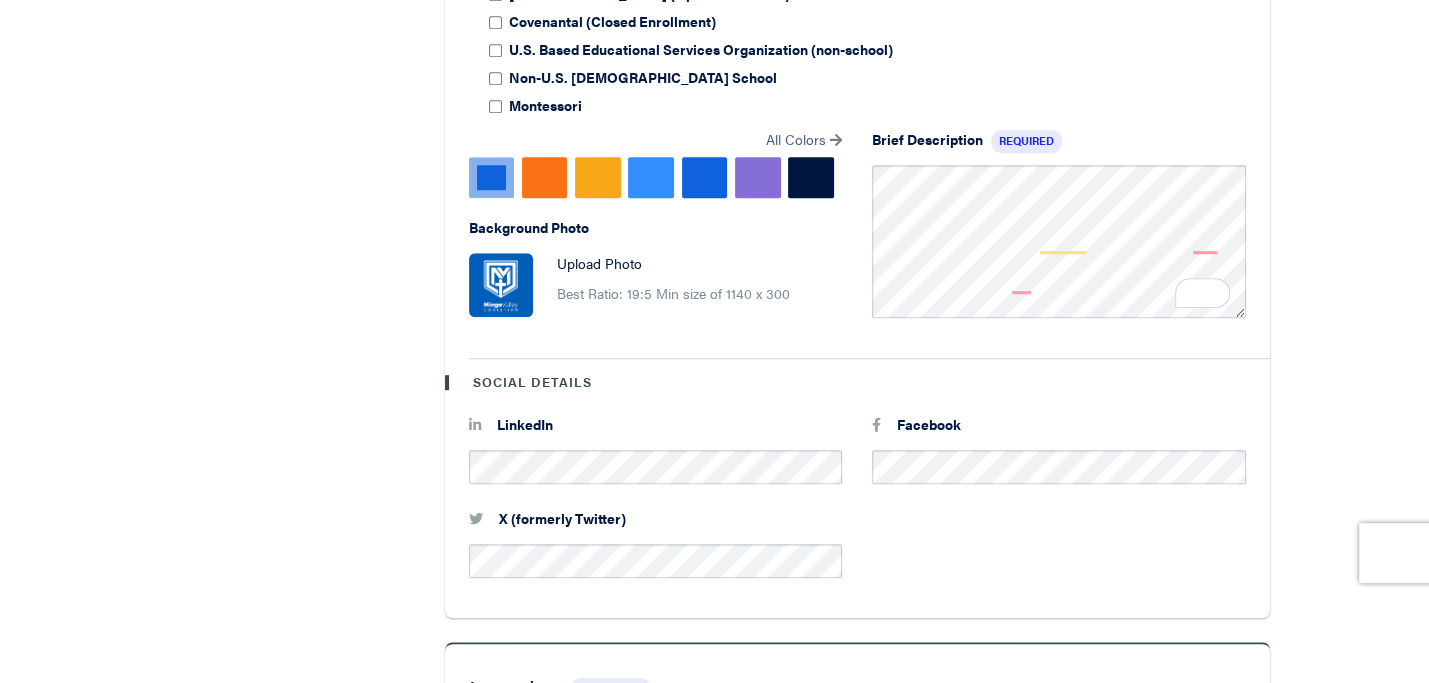 click on "Doing great, just a couple more things.
Add your company's information. This will help others know who you are and what you do.
Account
Organization
Confirm
Dashboard
Tips
+ Add a Photo
Adding a photo helps people recognize your organization.
+ Add Phone Number
Adding your phone number will help get in touch the day of the event.
New Organization
Organization Details
Mingo Valley Christian
Add Logo +
Best Ratio: 1:1, recommended 960x960
Organization Name
Required
Website
Phone
Required
Number of Employees
Founded
Type of Education Model
Required
Select all that apply
U.S. Based 5-day Christian School
U.S. Based Hybrid or University Model School" at bounding box center (714, -53) 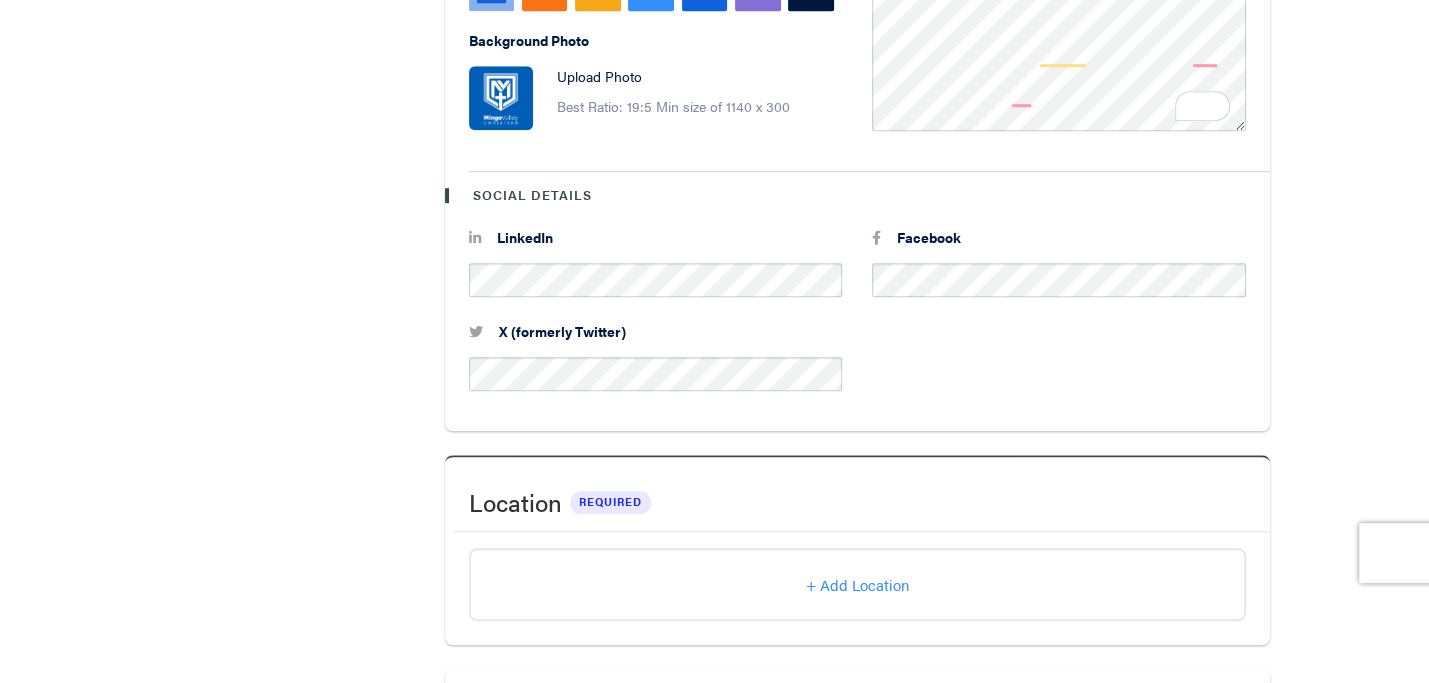 scroll, scrollTop: 1400, scrollLeft: 0, axis: vertical 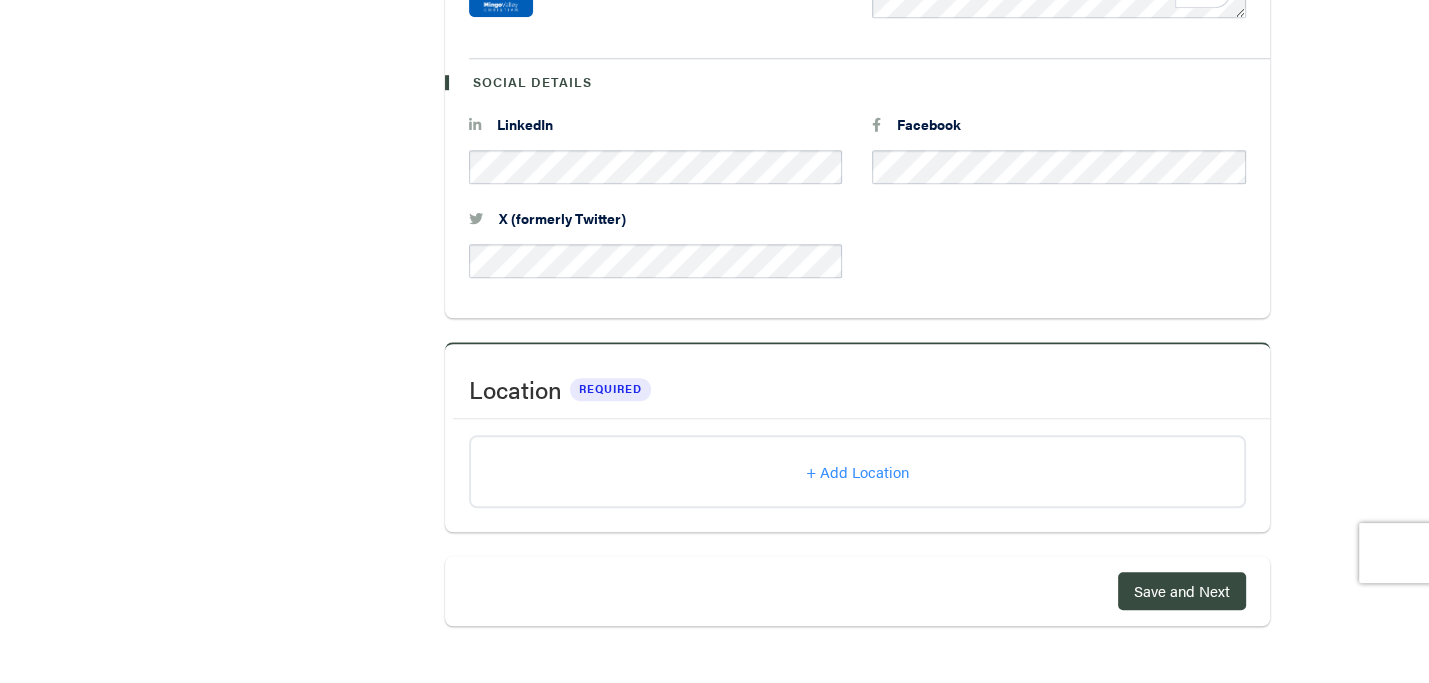 click on "Doing great, just a couple more things.
Add your company's information. This will help others know who you are and what you do.
Account
Organization
Confirm
Dashboard
Tips
+ Add a Photo
Adding a photo helps people recognize your organization.
+ Add Phone Number
Adding your phone number will help get in touch the day of the event.
New Organization
Organization Details
Mingo Valley Christian
Add Logo +
Best Ratio: 1:1, recommended 960x960
Organization Name
Required
Website
Phone
Required
Number of Employees
Founded
Type of Education Model
Required
Select all that apply
U.S. Based 5-day Christian School
U.S. Based Hybrid or University Model School" at bounding box center [714, -353] 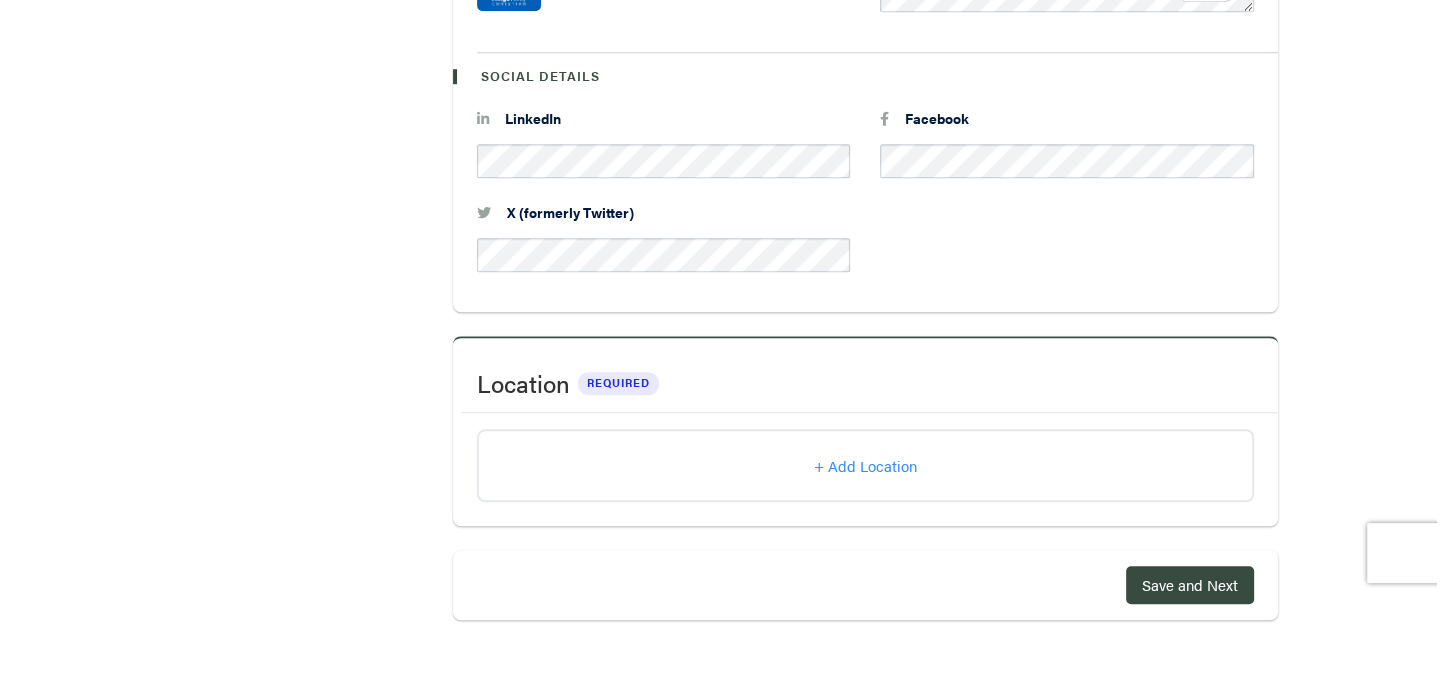 scroll, scrollTop: 1408, scrollLeft: 0, axis: vertical 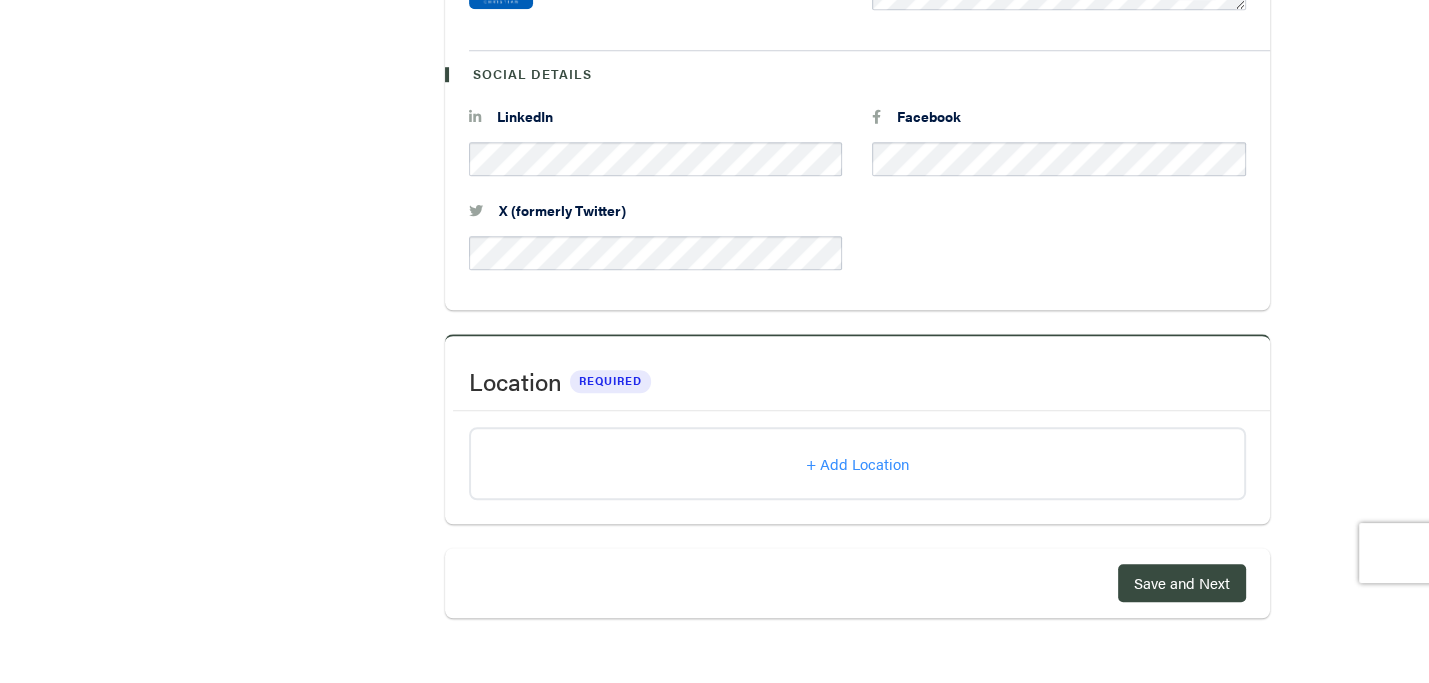 click on "+ Add Location" at bounding box center (857, 463) 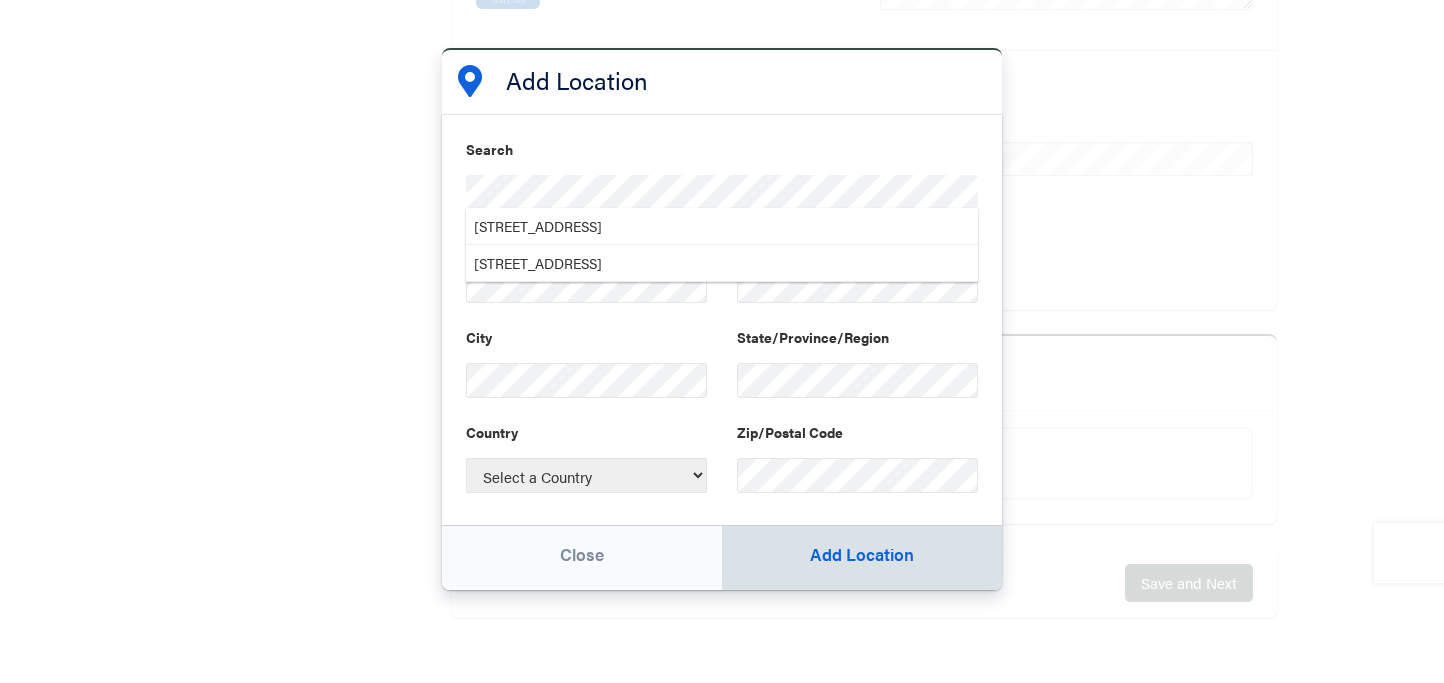 click on "Add Location" at bounding box center (862, 558) 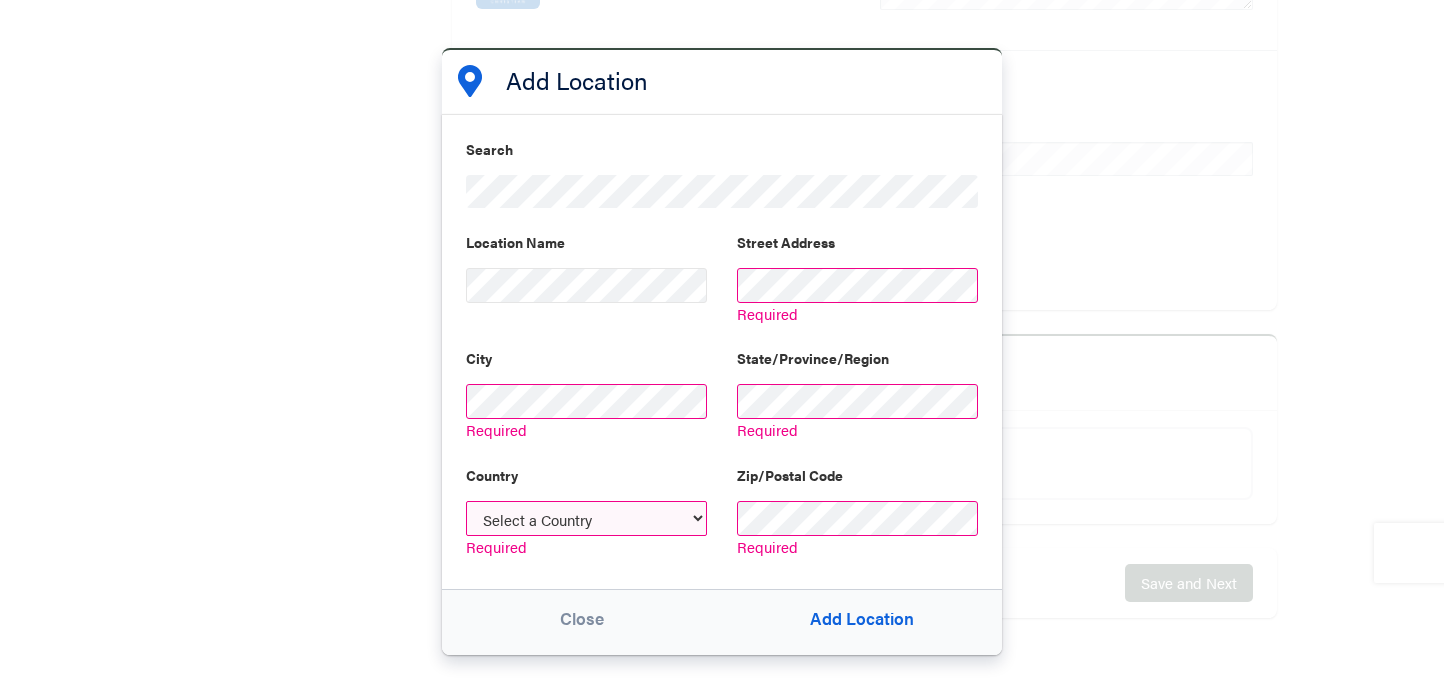 scroll, scrollTop: 18, scrollLeft: 0, axis: vertical 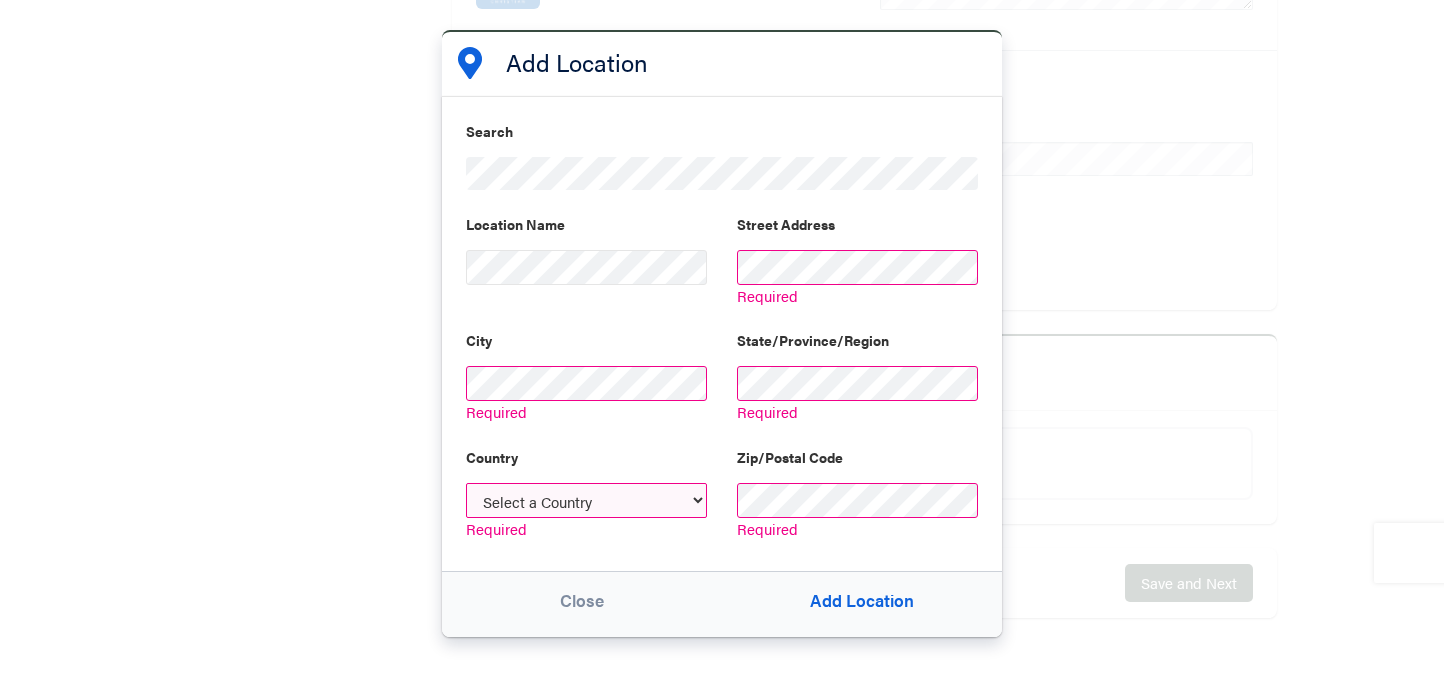 select on "United States" 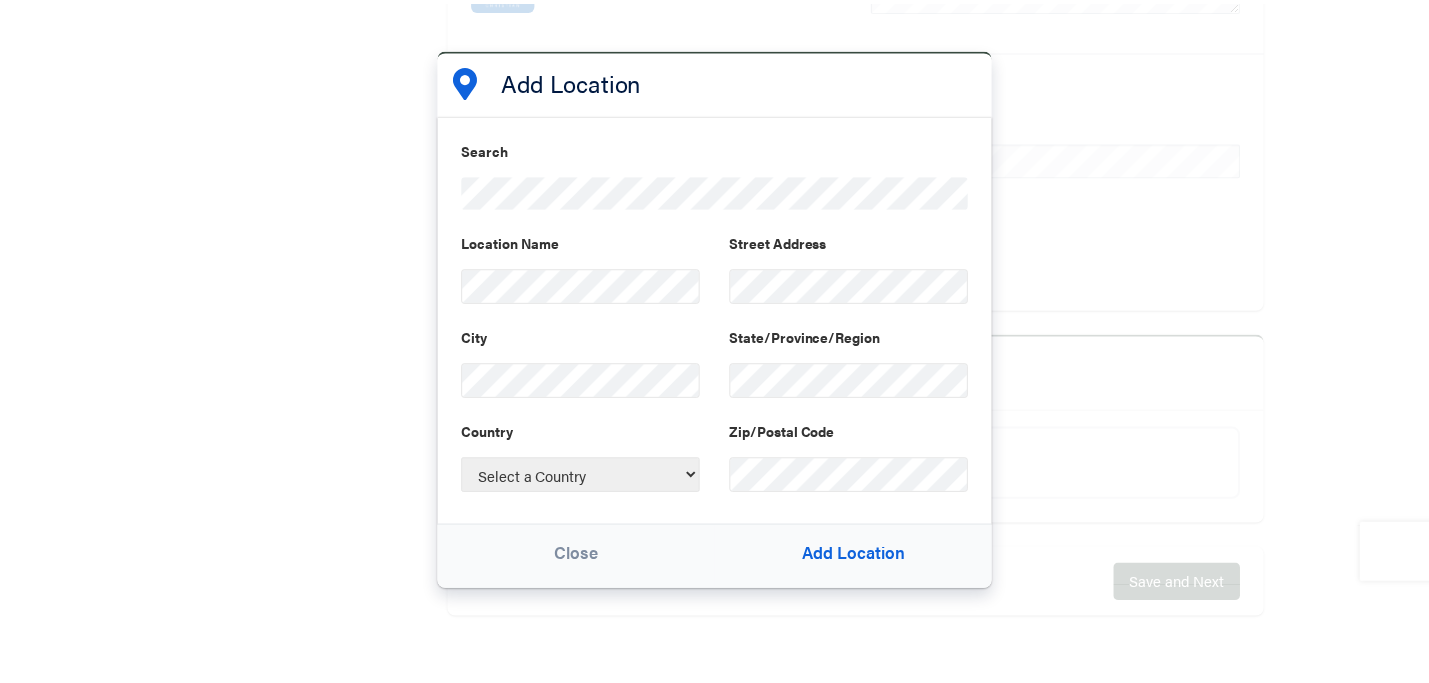 scroll, scrollTop: 0, scrollLeft: 0, axis: both 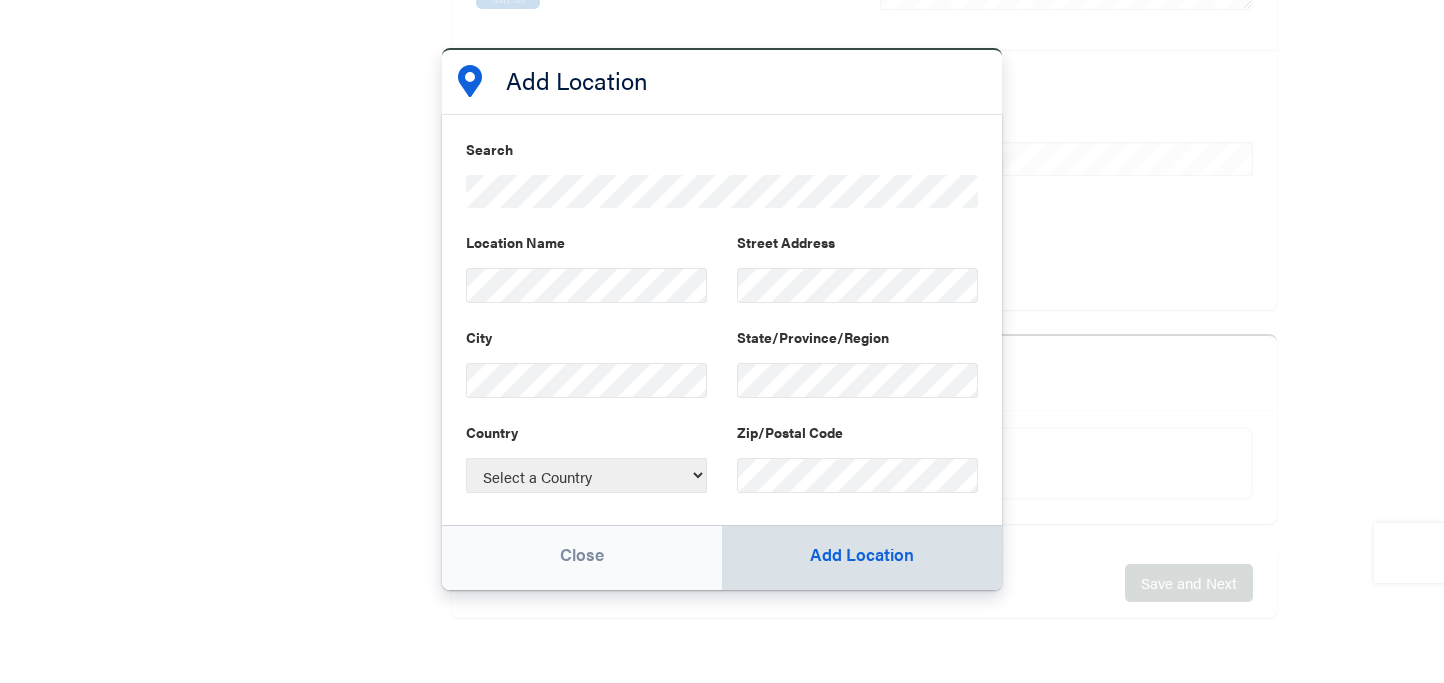 click on "Add Location" at bounding box center (862, 558) 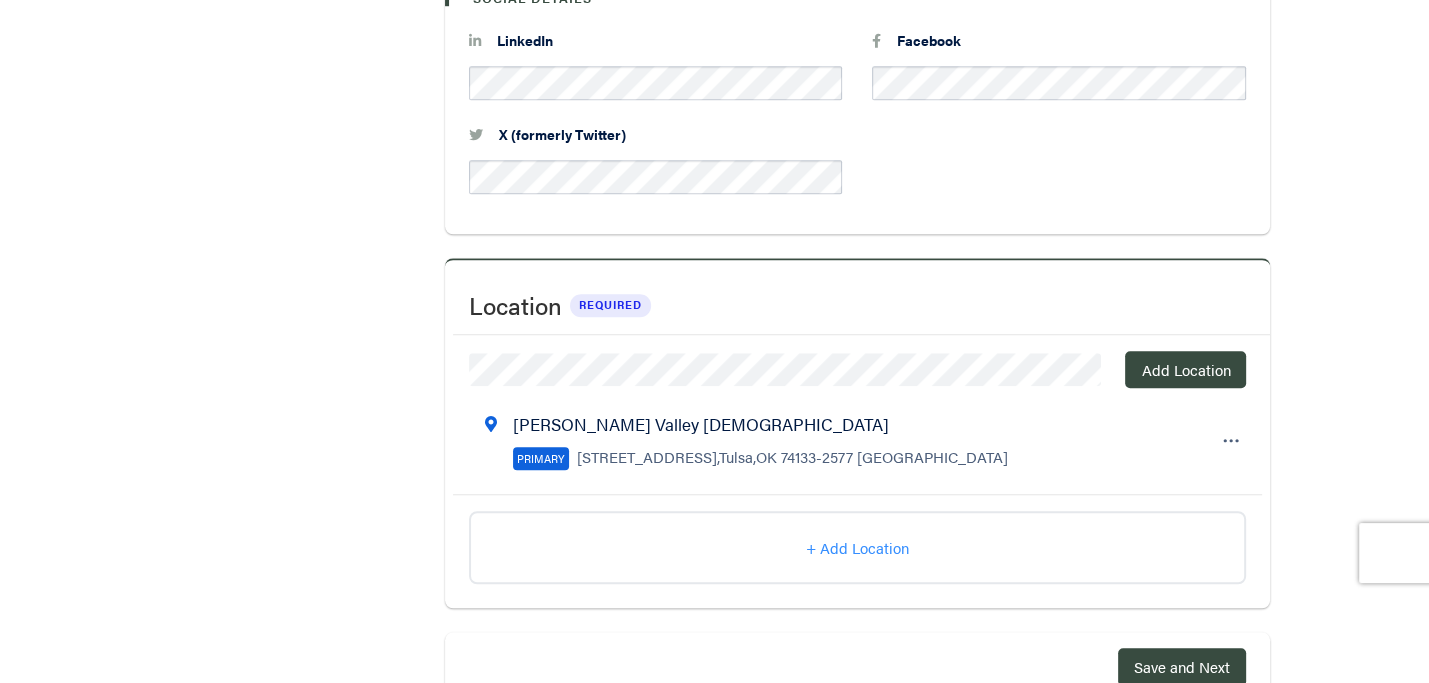 scroll, scrollTop: 1567, scrollLeft: 0, axis: vertical 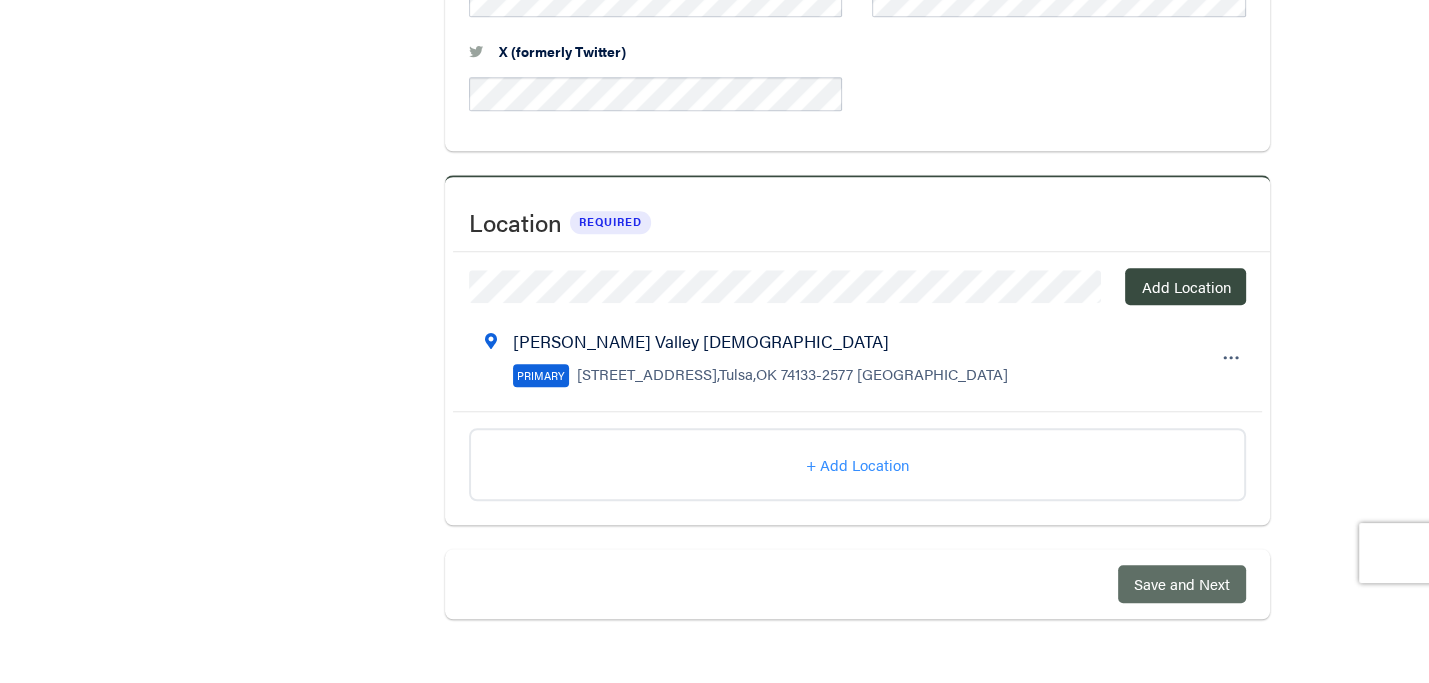 click on "Save and Next" at bounding box center [1182, 583] 